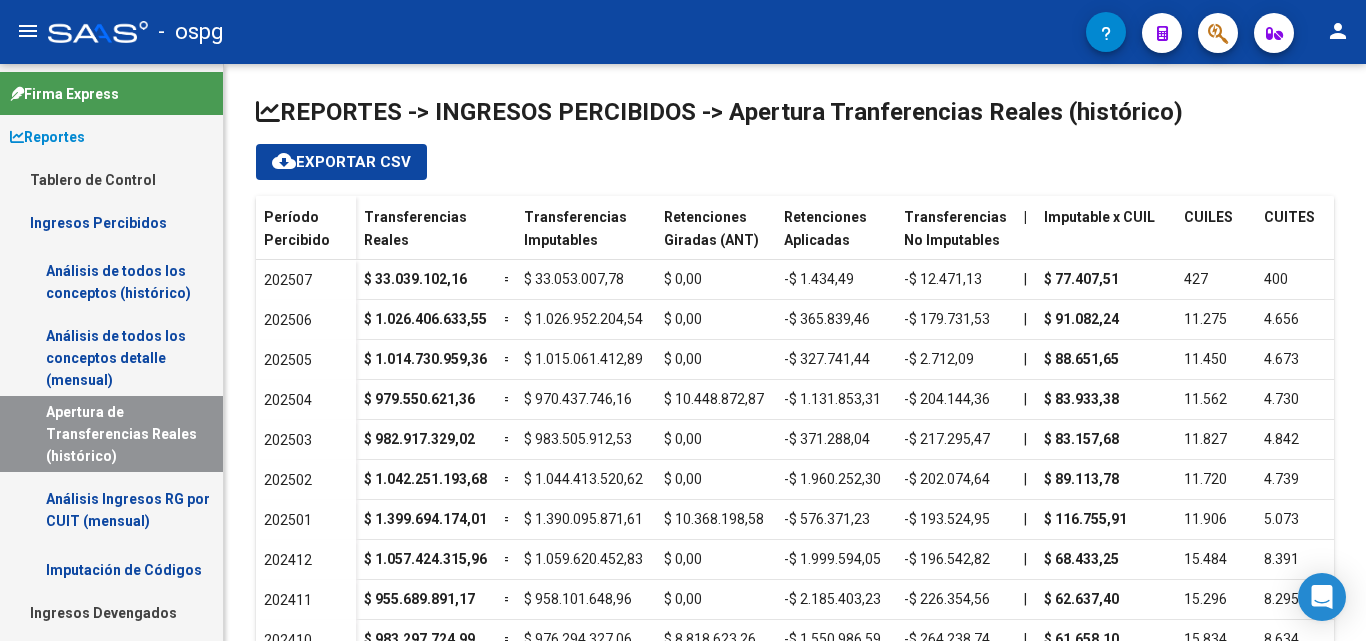 scroll, scrollTop: 0, scrollLeft: 0, axis: both 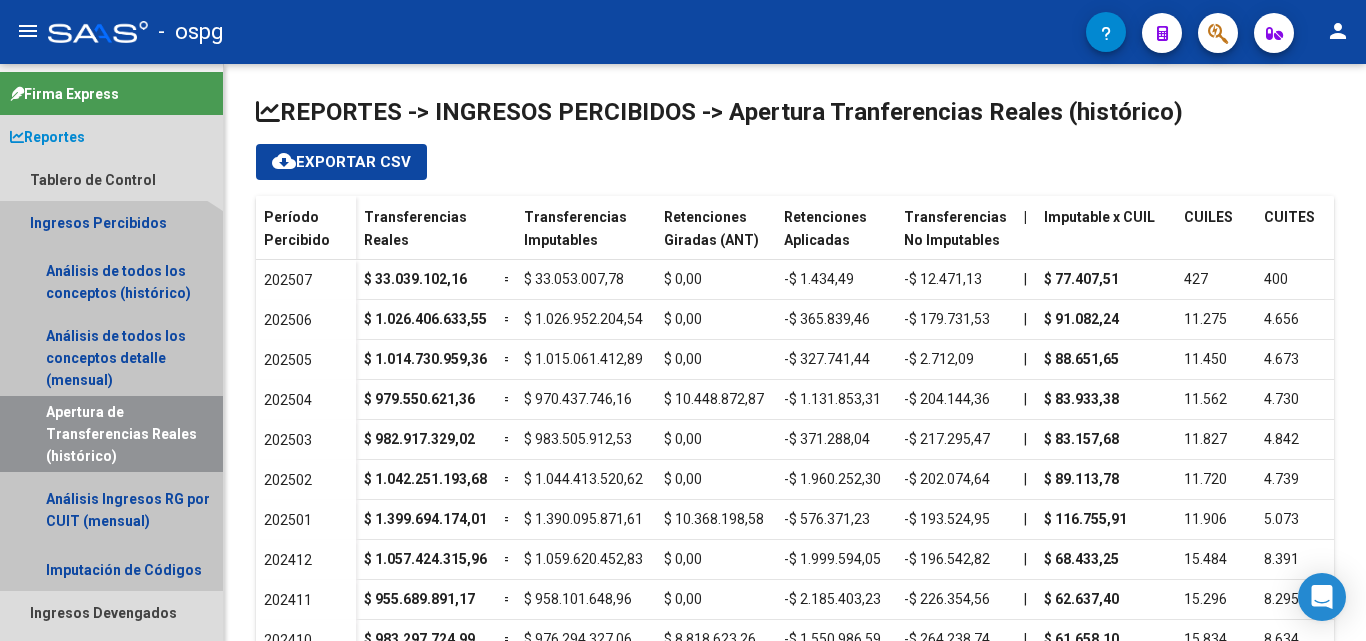 click on "Apertura de Transferencias Reales (histórico)" at bounding box center (111, 434) 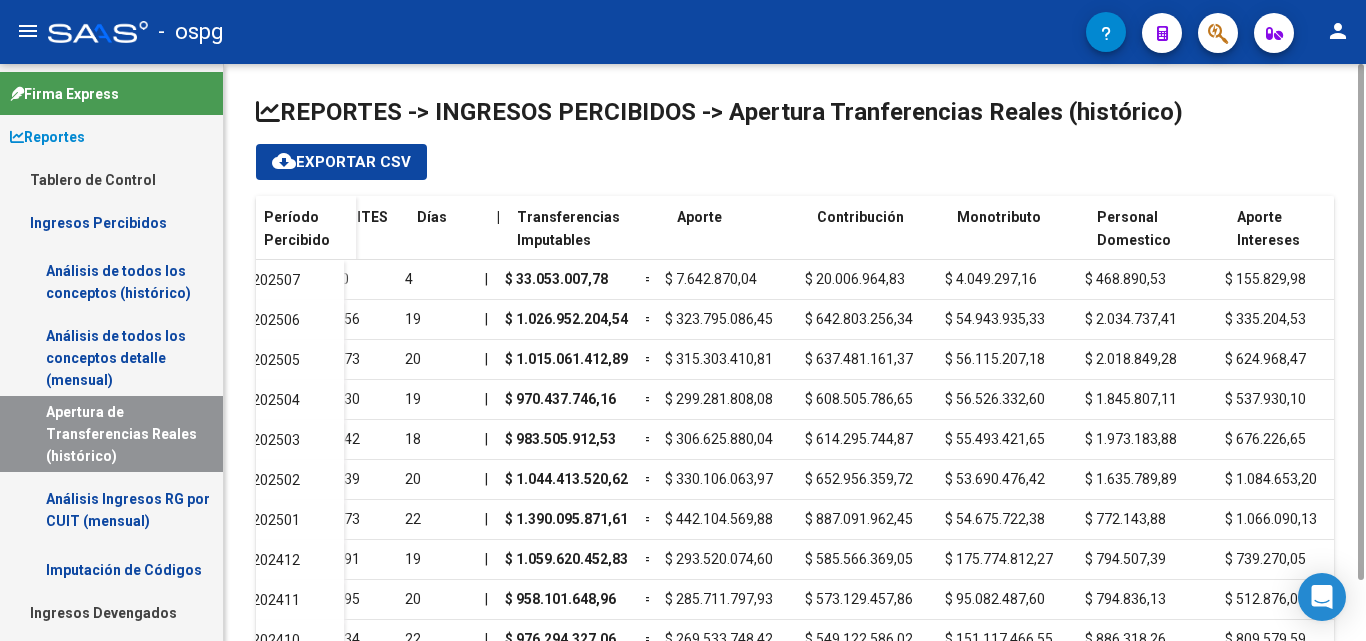 scroll, scrollTop: 0, scrollLeft: 948, axis: horizontal 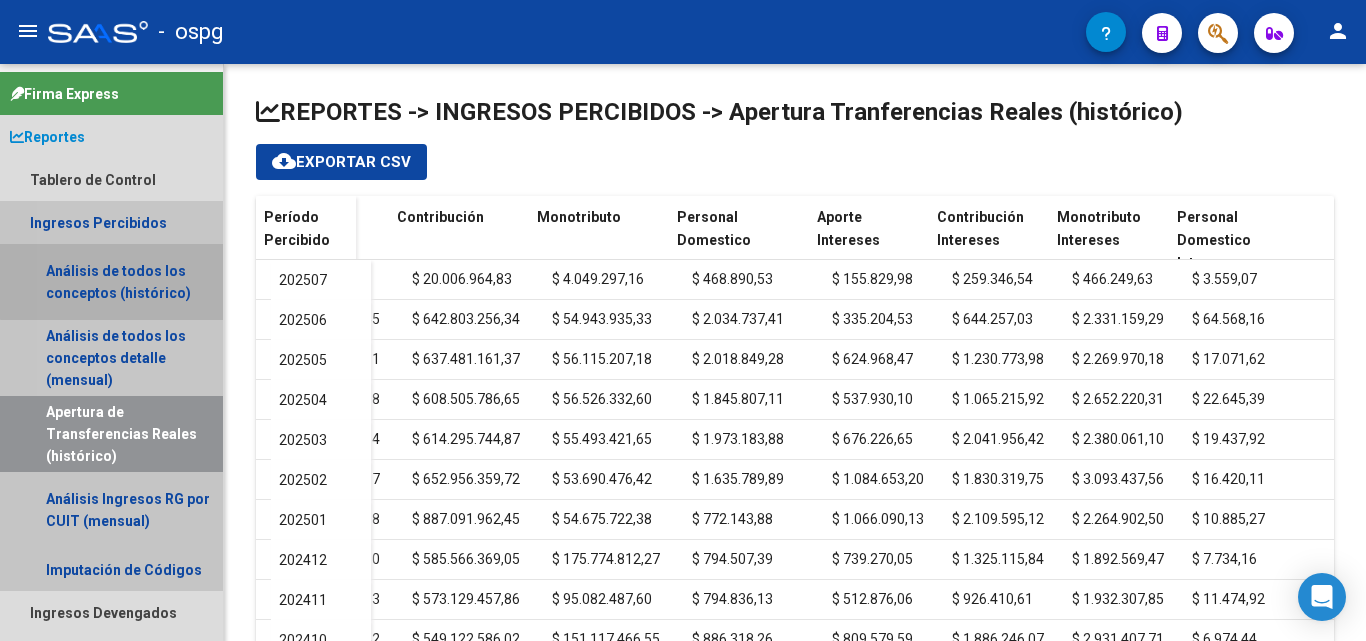 click on "Análisis de todos los conceptos (histórico)" at bounding box center (111, 282) 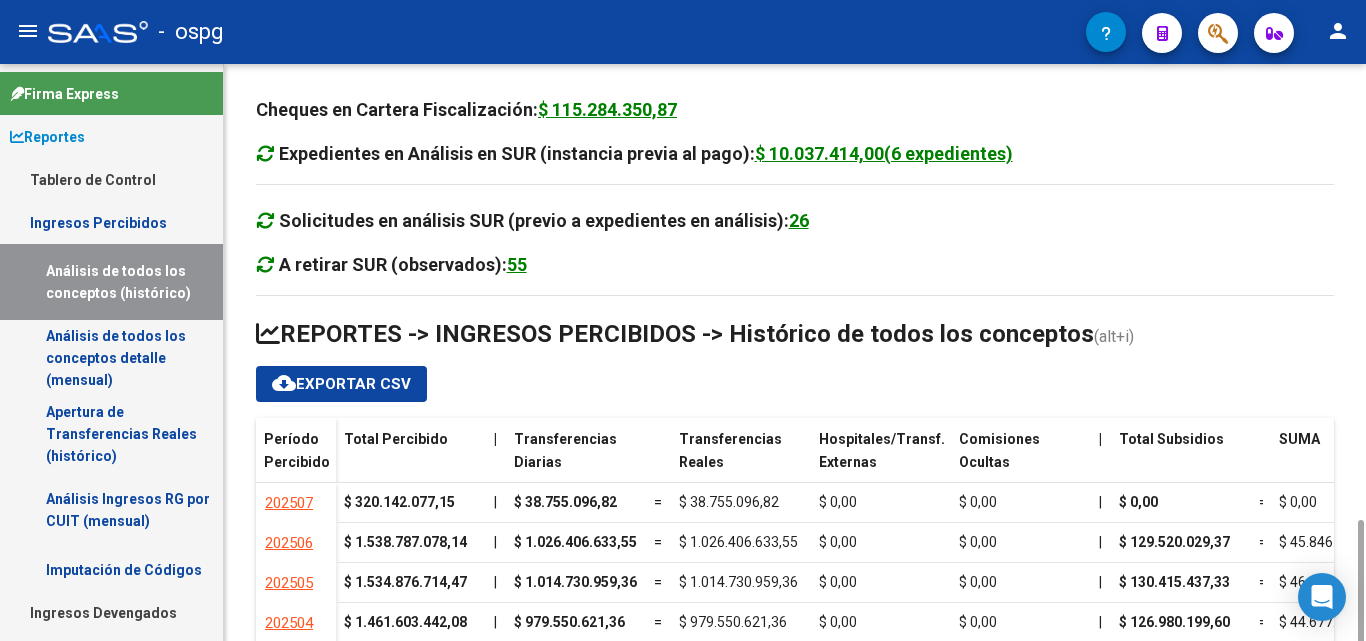 scroll, scrollTop: 271, scrollLeft: 0, axis: vertical 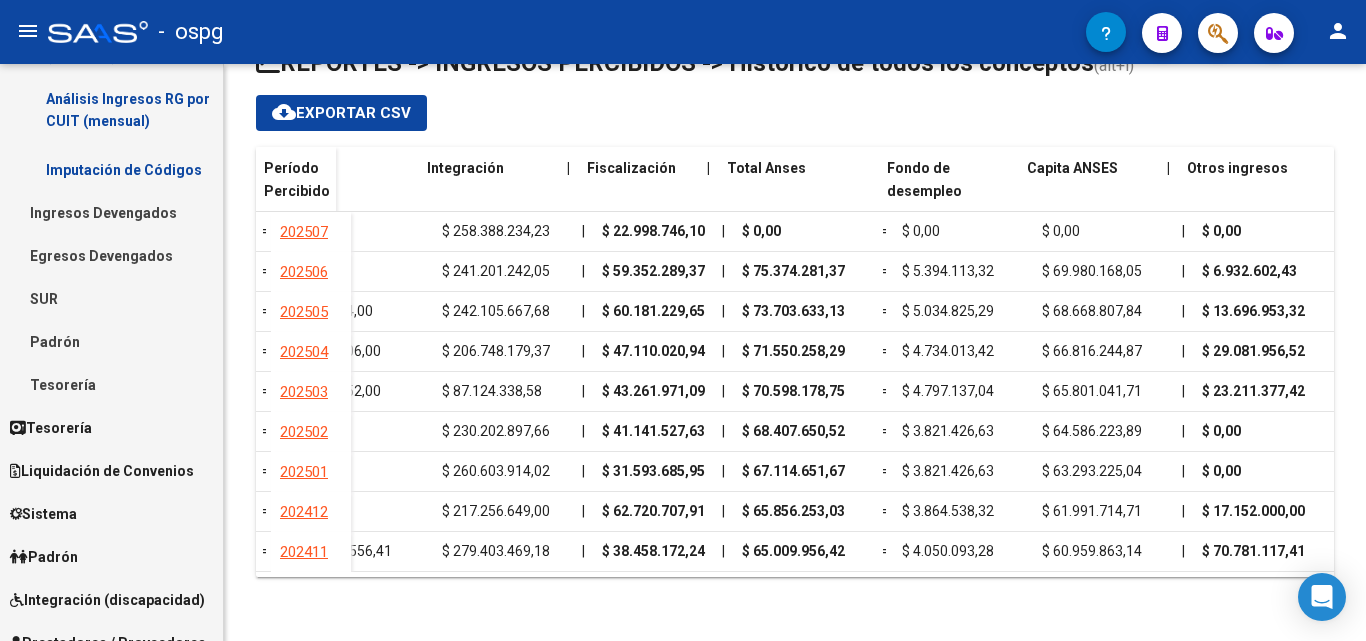 click on "Ingresos Devengados" at bounding box center [111, 212] 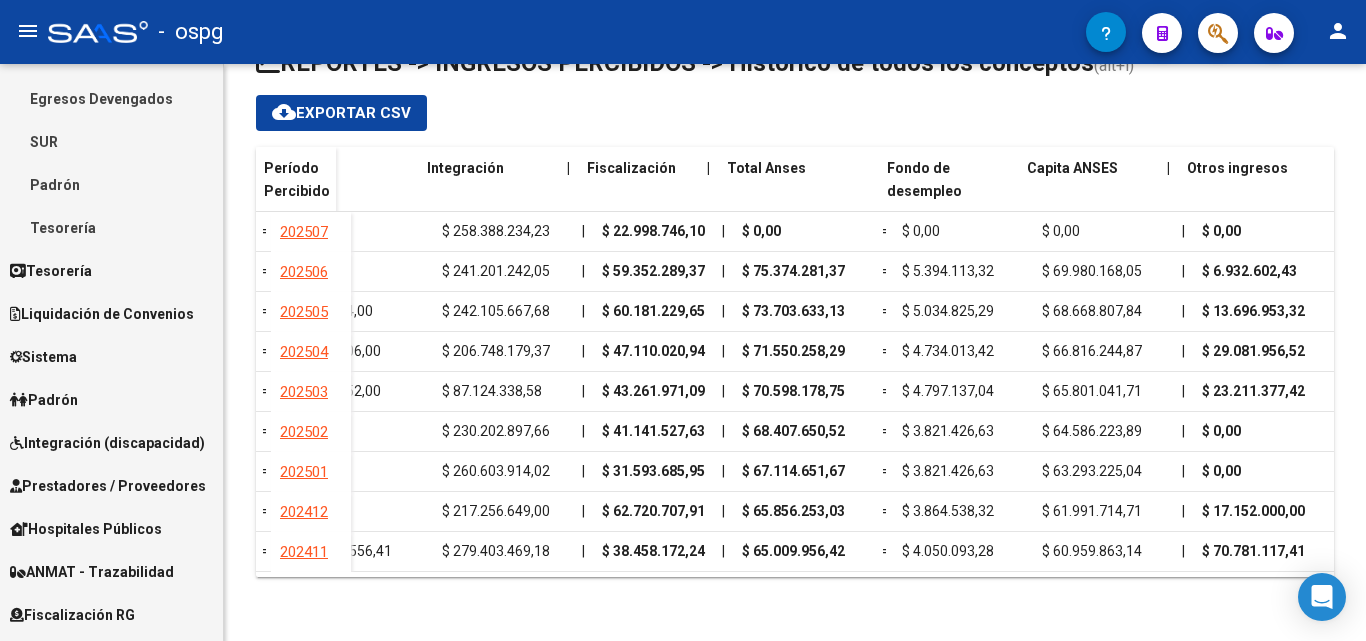 scroll, scrollTop: 900, scrollLeft: 0, axis: vertical 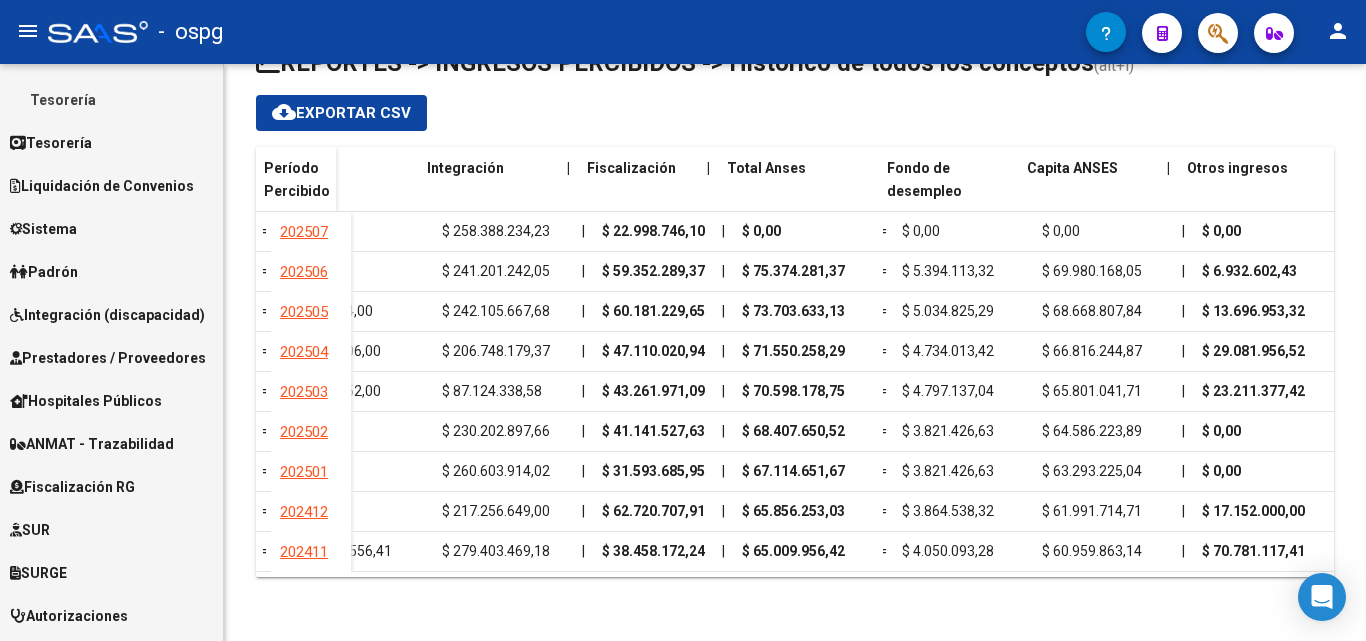 click on "Fiscalización RG" at bounding box center (72, 487) 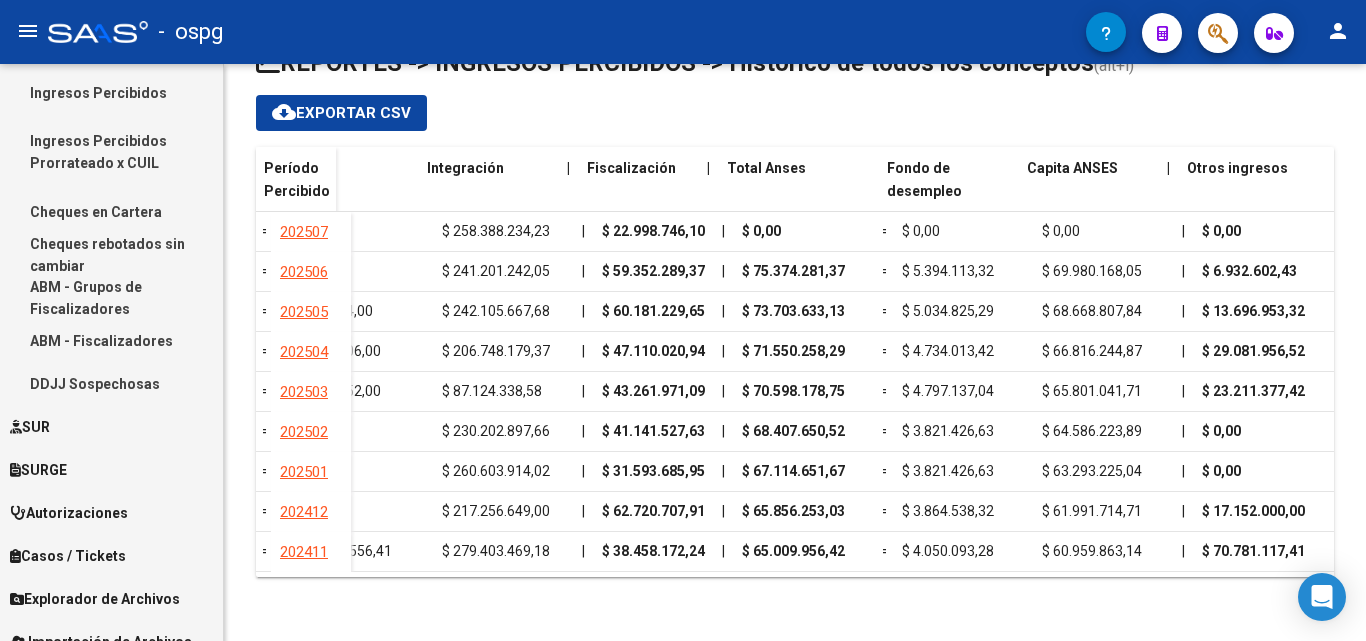 scroll, scrollTop: 554, scrollLeft: 0, axis: vertical 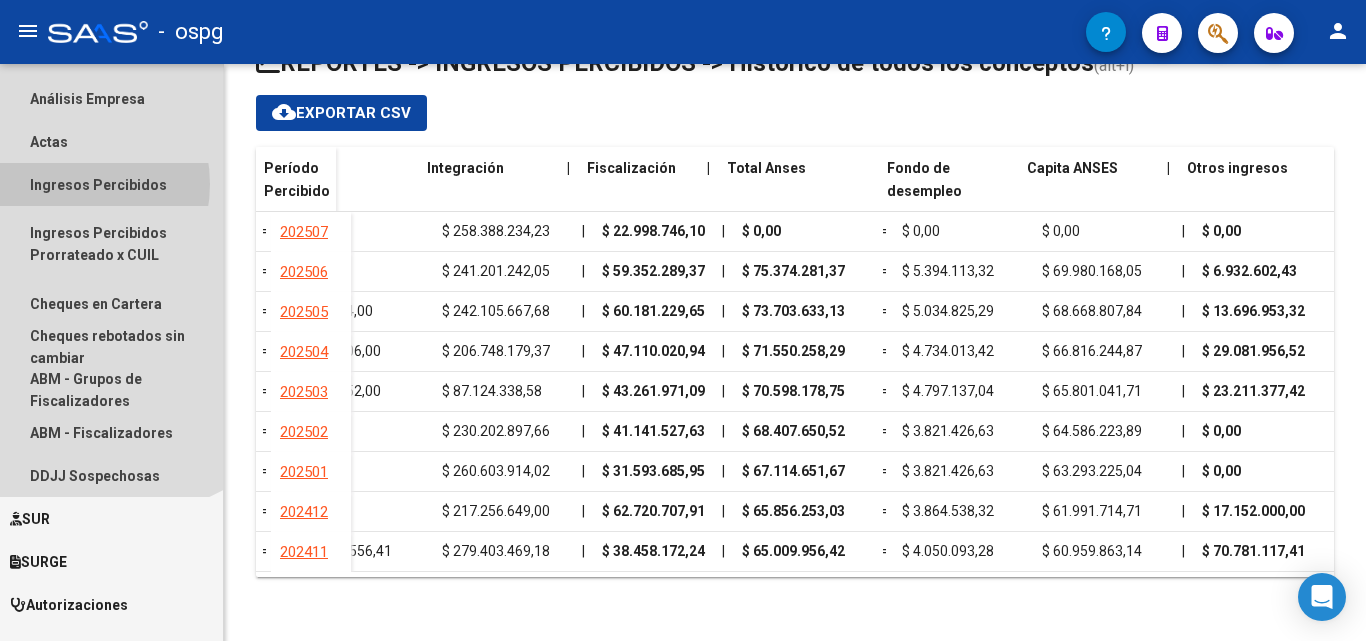 click on "Ingresos Percibidos" at bounding box center [111, 184] 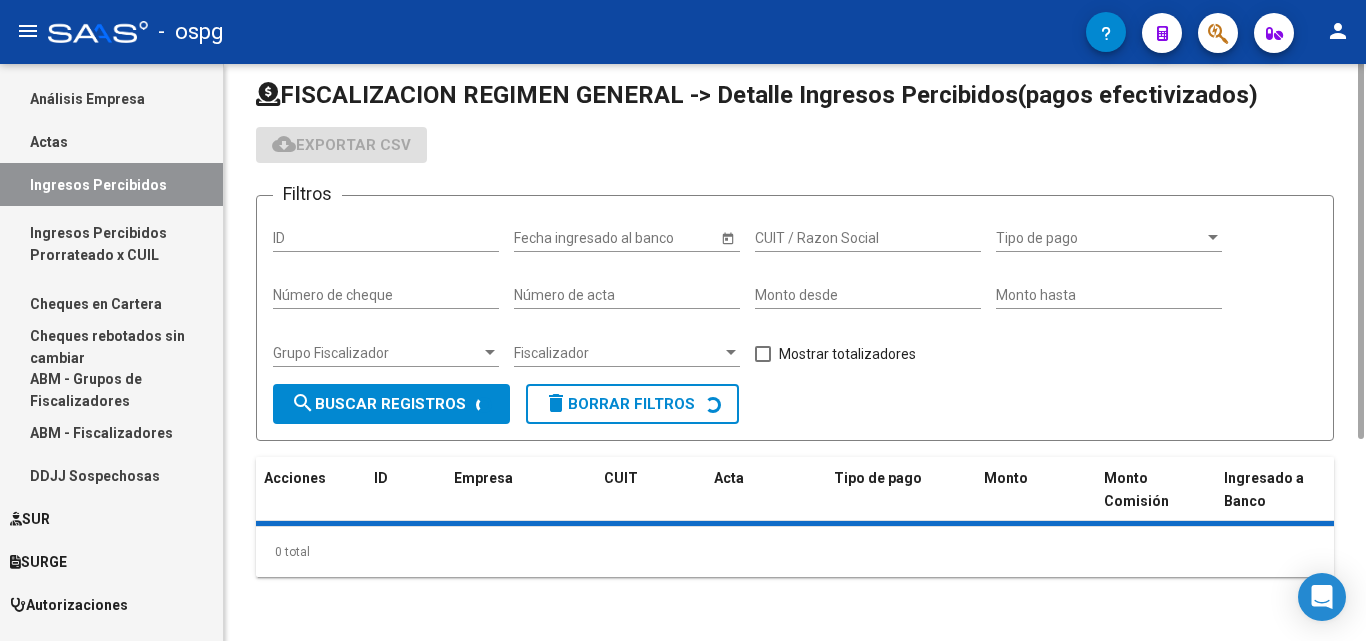 scroll, scrollTop: 0, scrollLeft: 0, axis: both 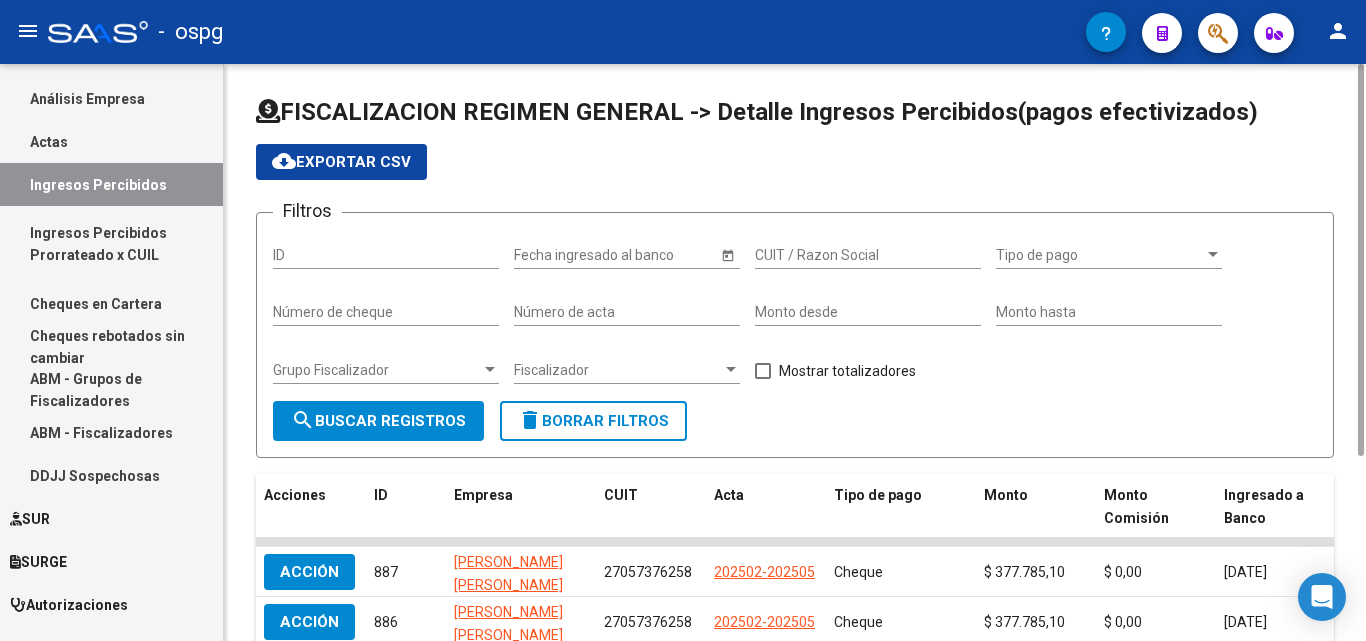 click 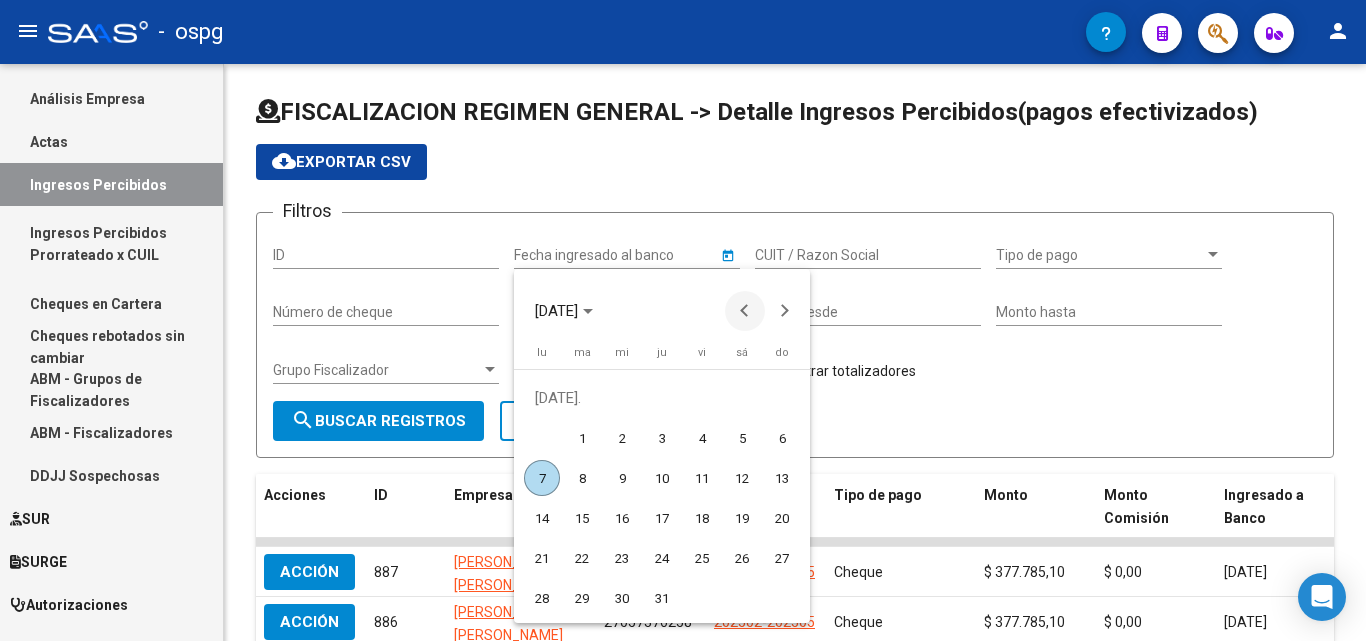 click at bounding box center (745, 311) 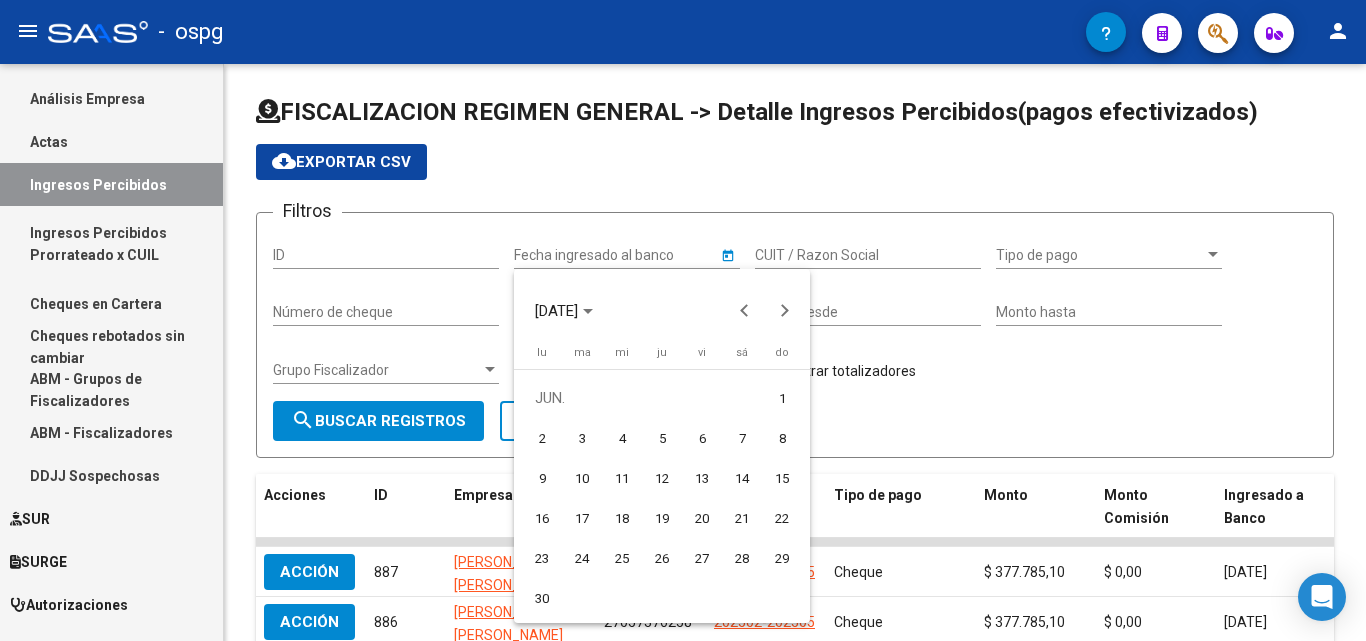 click on "1" at bounding box center (782, 398) 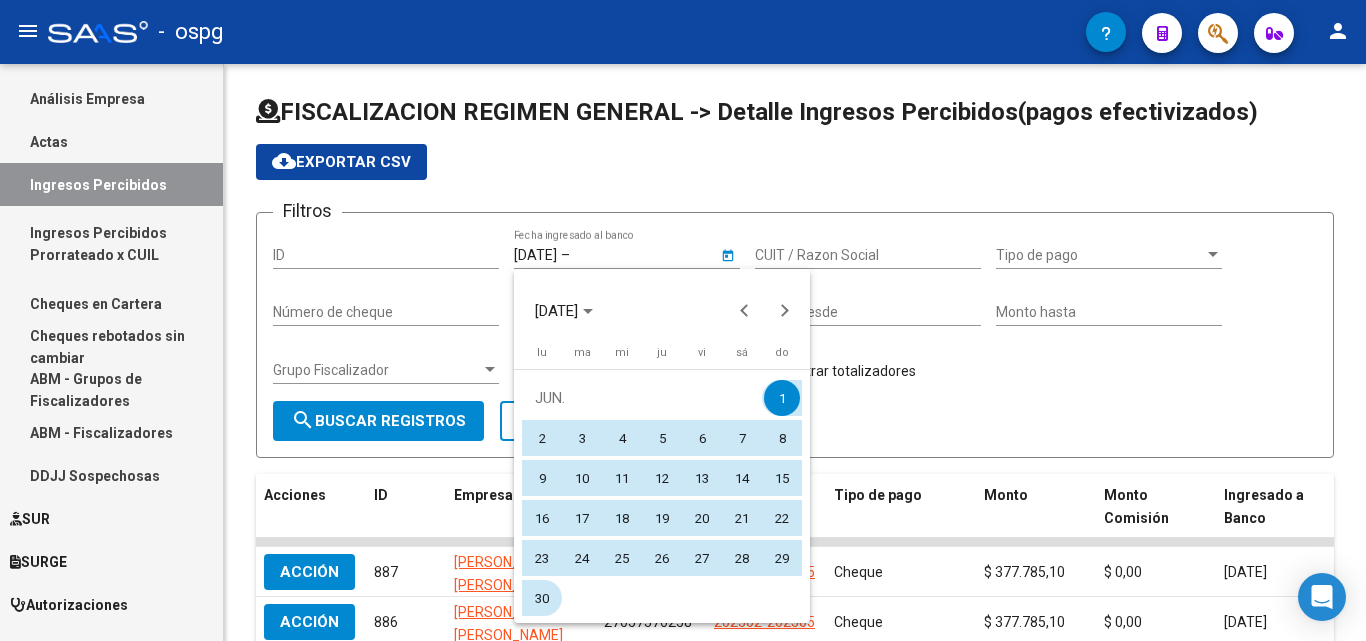click on "30" at bounding box center (542, 598) 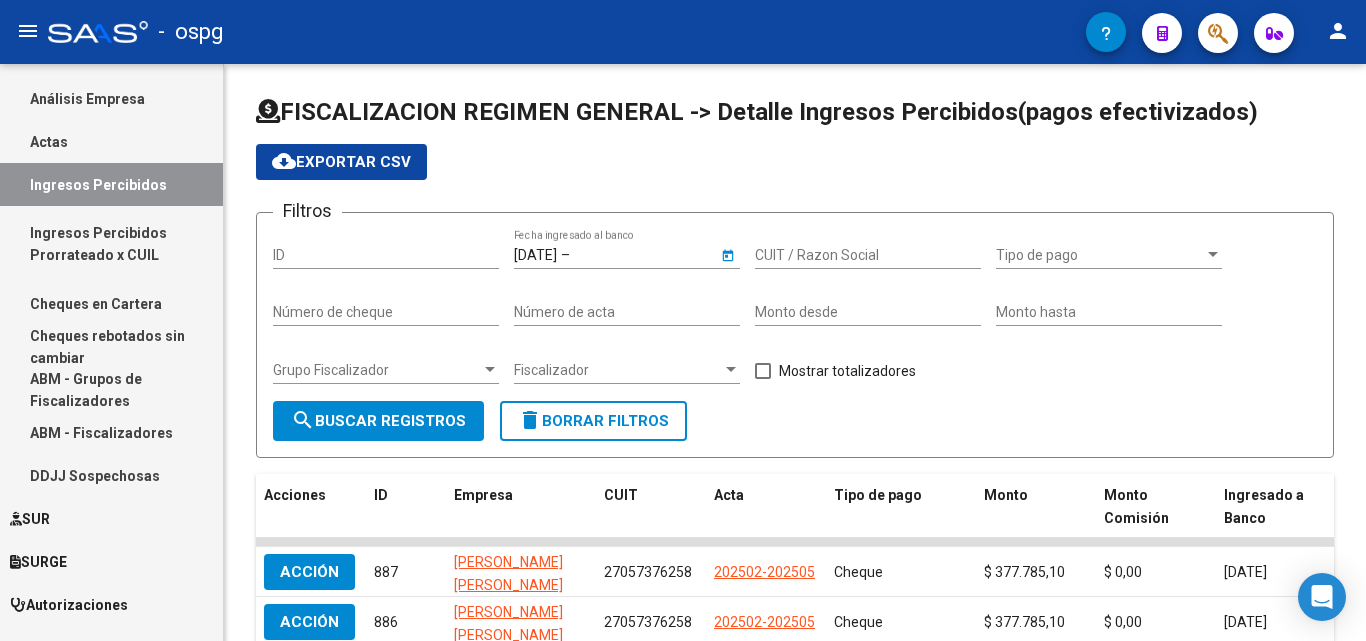 type on "[DATE]" 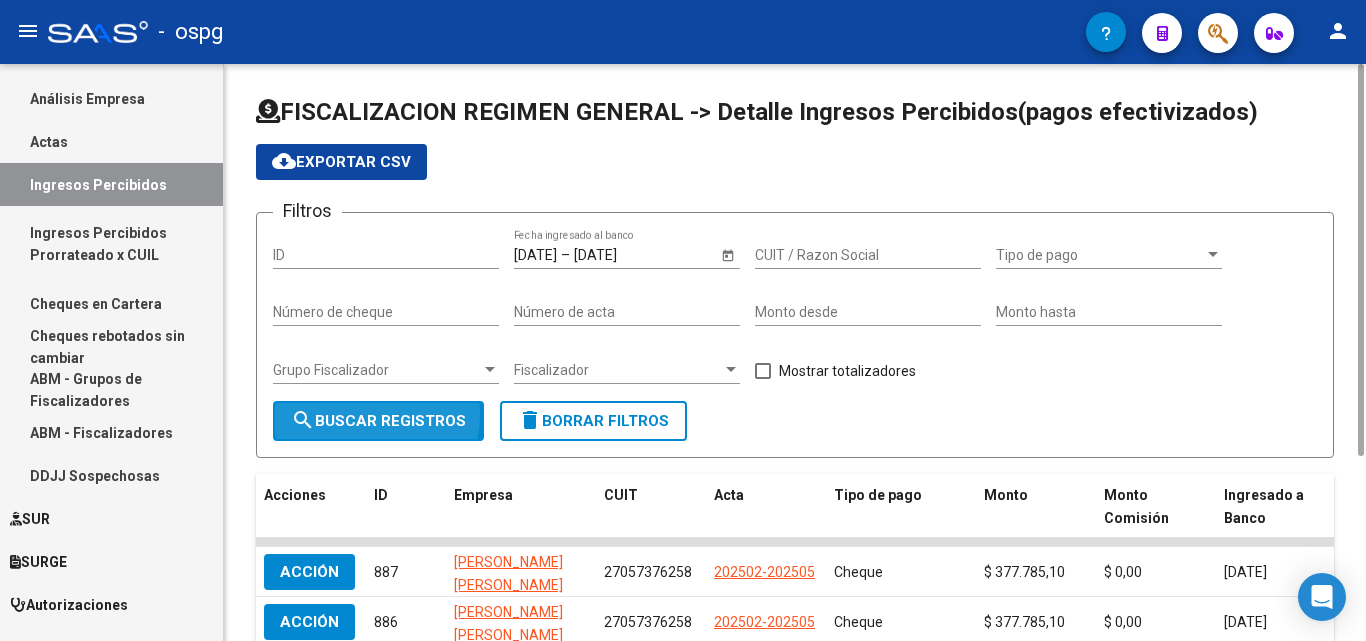 click on "search  Buscar Registros" 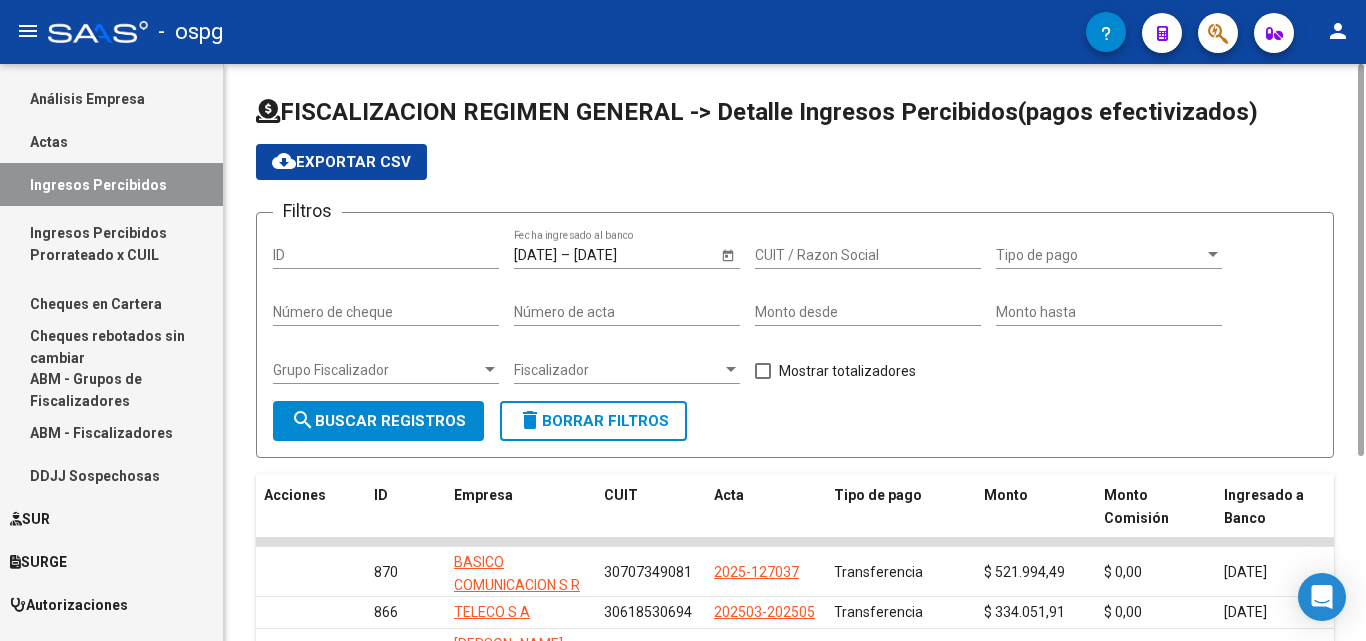 click at bounding box center [763, 371] 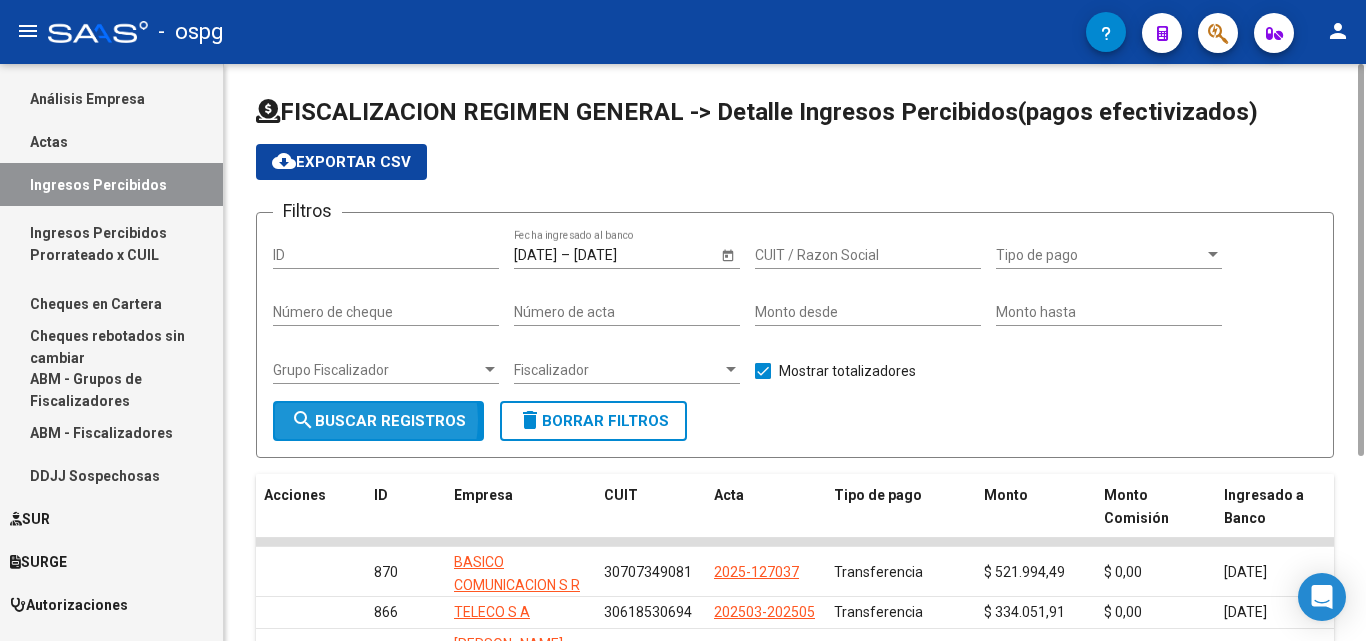 click on "search  Buscar Registros" 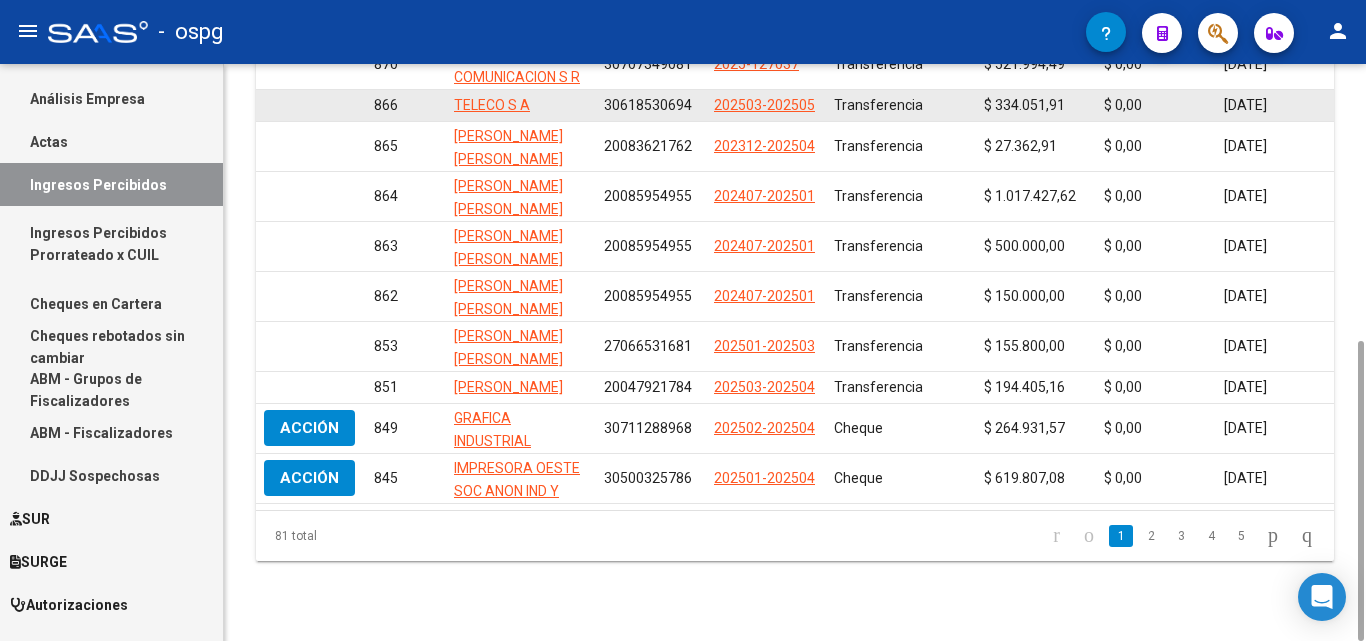 scroll, scrollTop: 0, scrollLeft: 0, axis: both 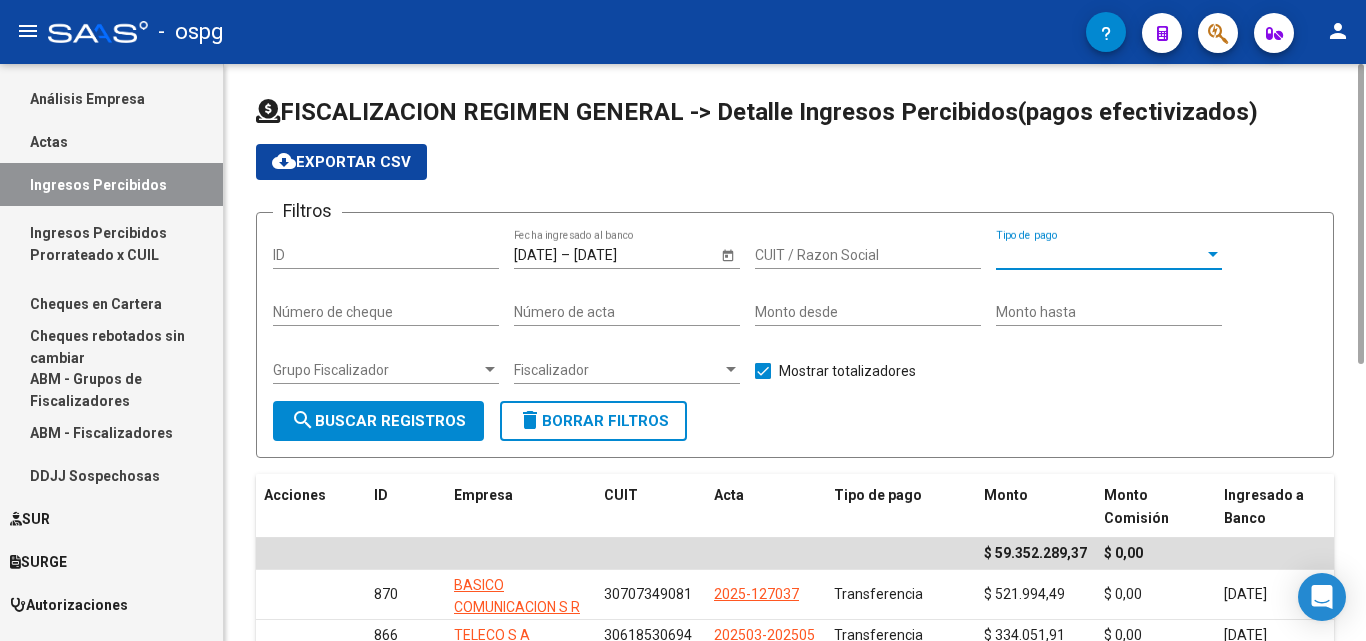 click on "Tipo de pago" at bounding box center [1100, 255] 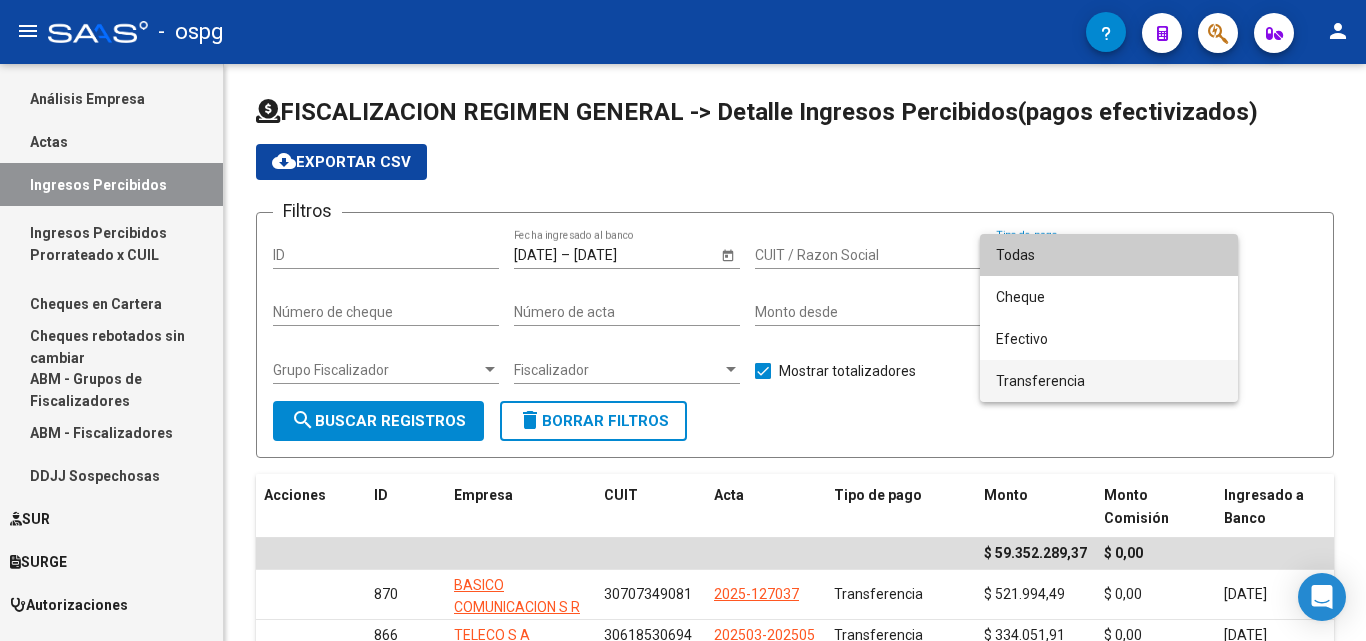 click on "Transferencia" at bounding box center (1109, 381) 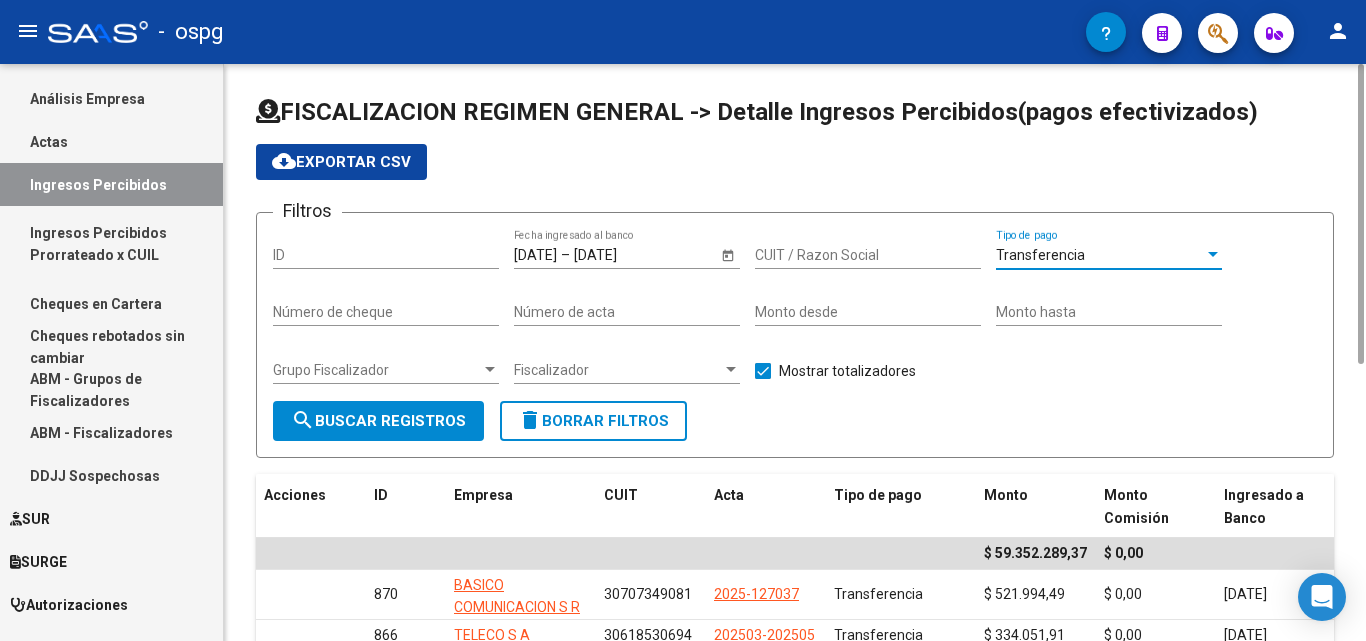 click on "search  Buscar Registros" 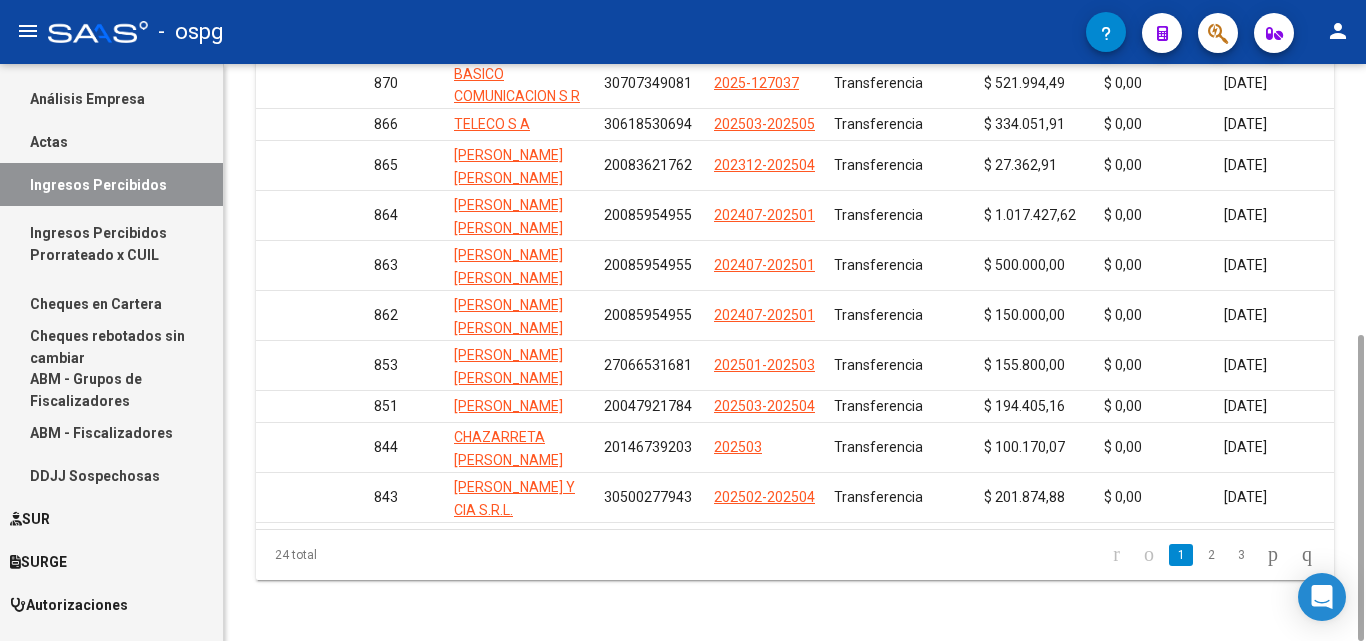 scroll, scrollTop: 0, scrollLeft: 0, axis: both 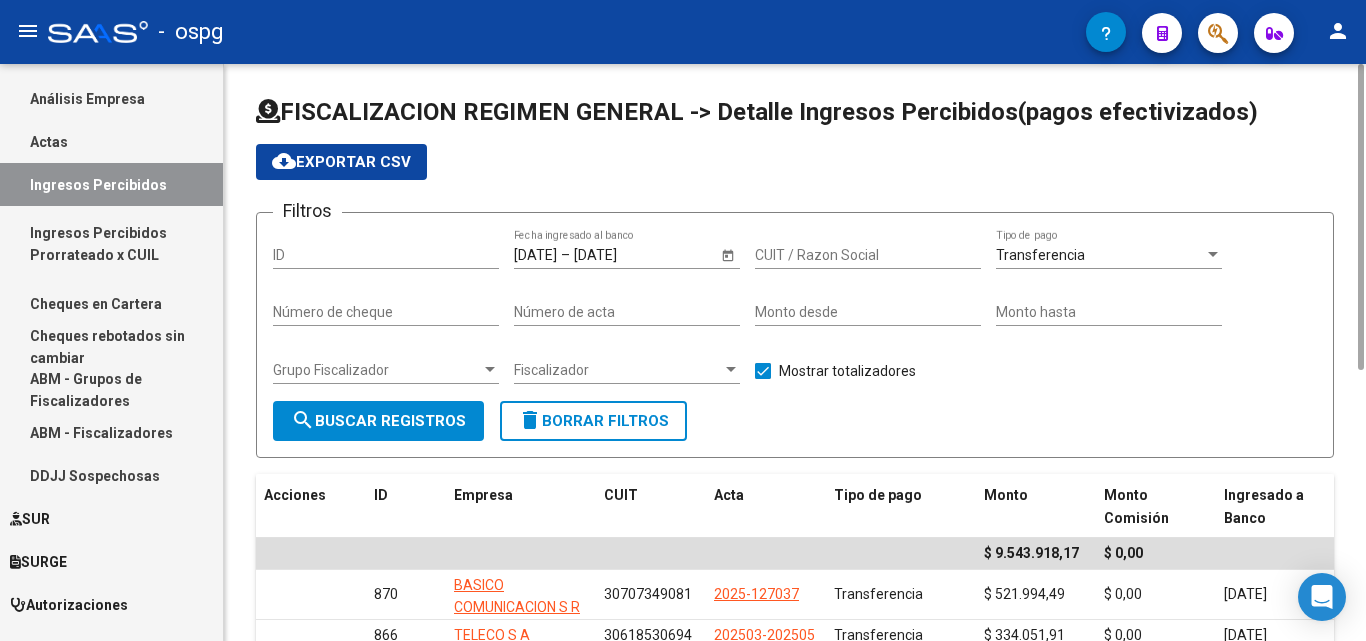 click on "Transferencia" at bounding box center (1040, 255) 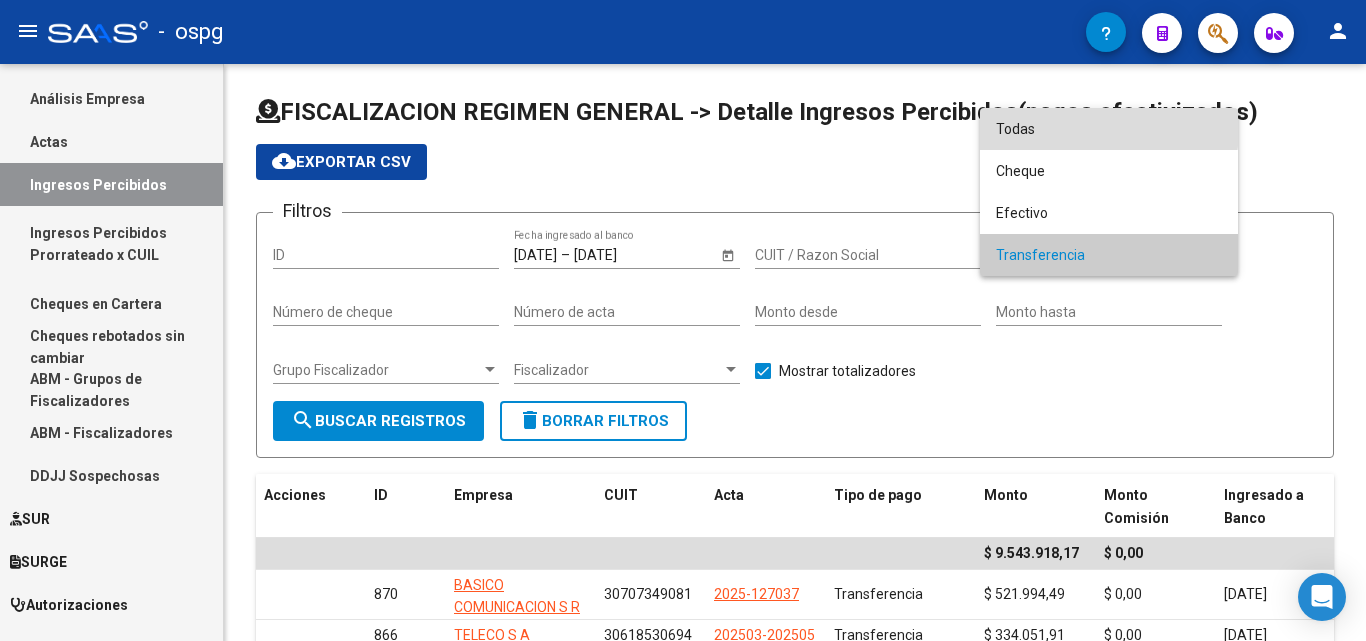 click on "Todas" at bounding box center (1109, 129) 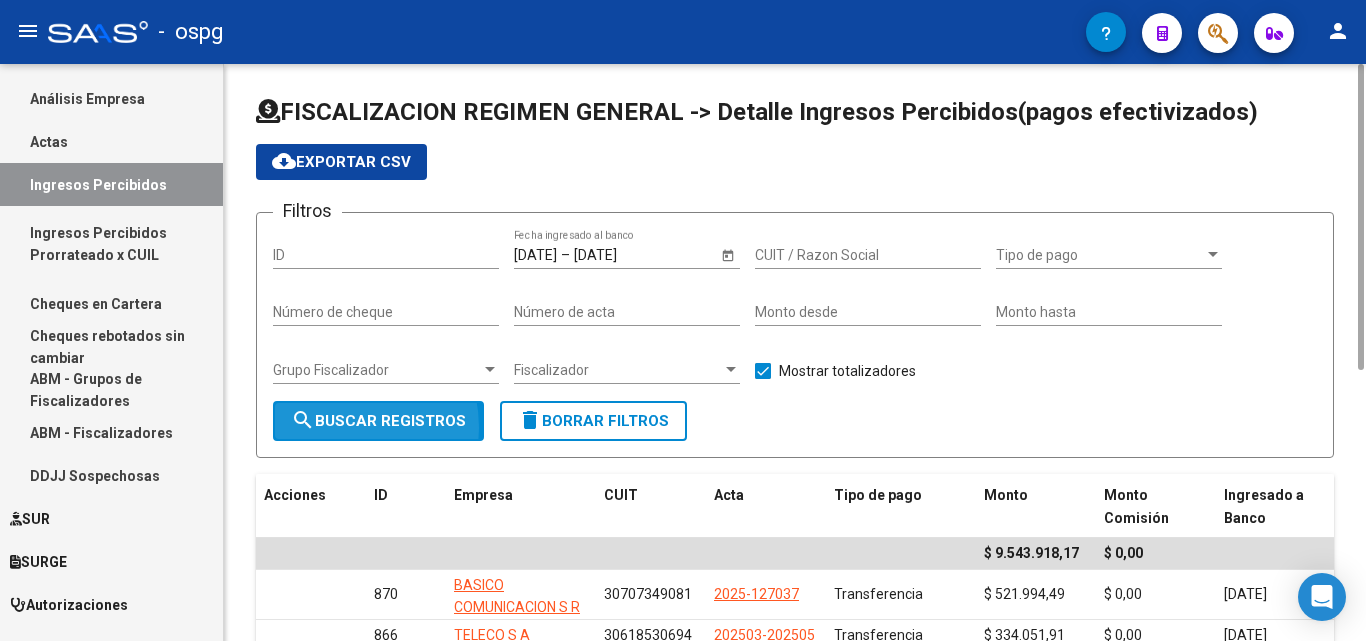 click on "search  Buscar Registros" 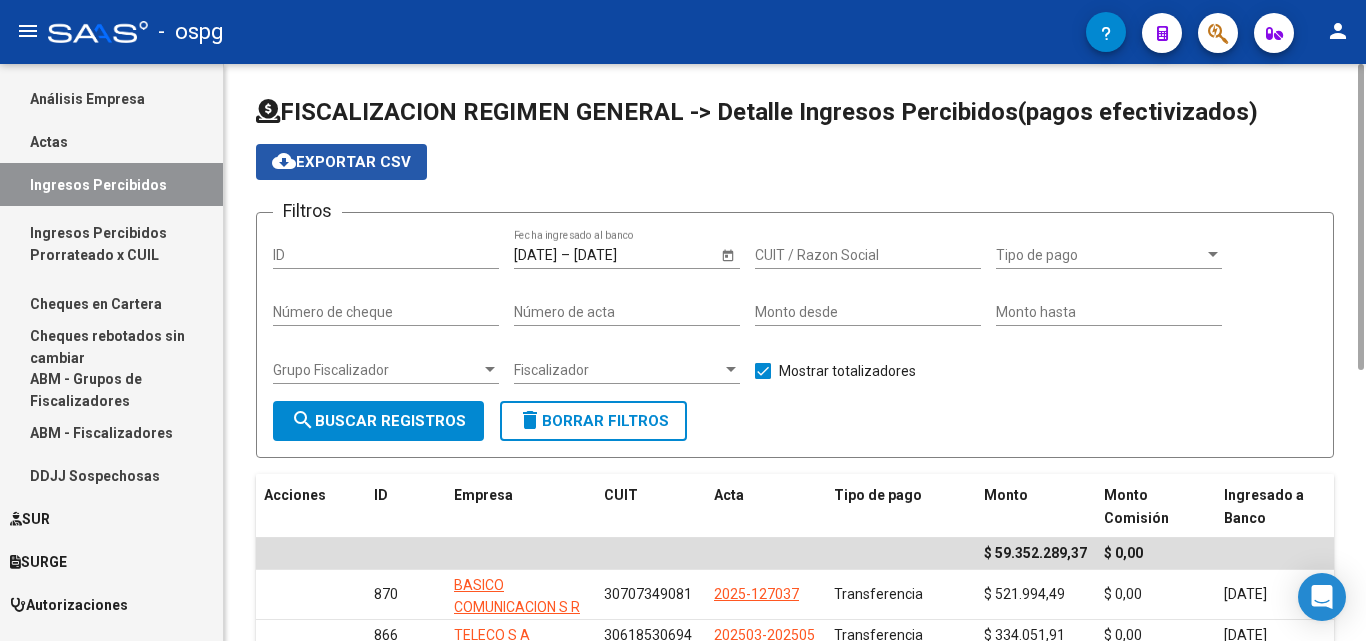 click on "cloud_download  Exportar CSV" 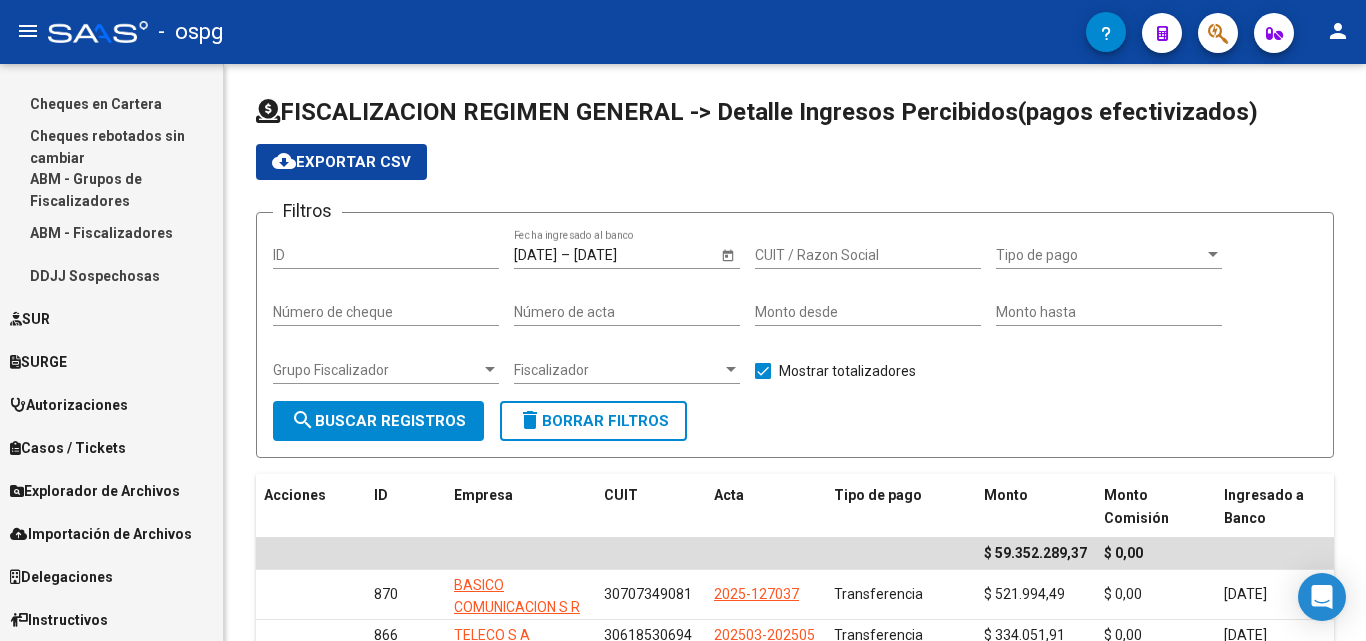 scroll, scrollTop: 454, scrollLeft: 0, axis: vertical 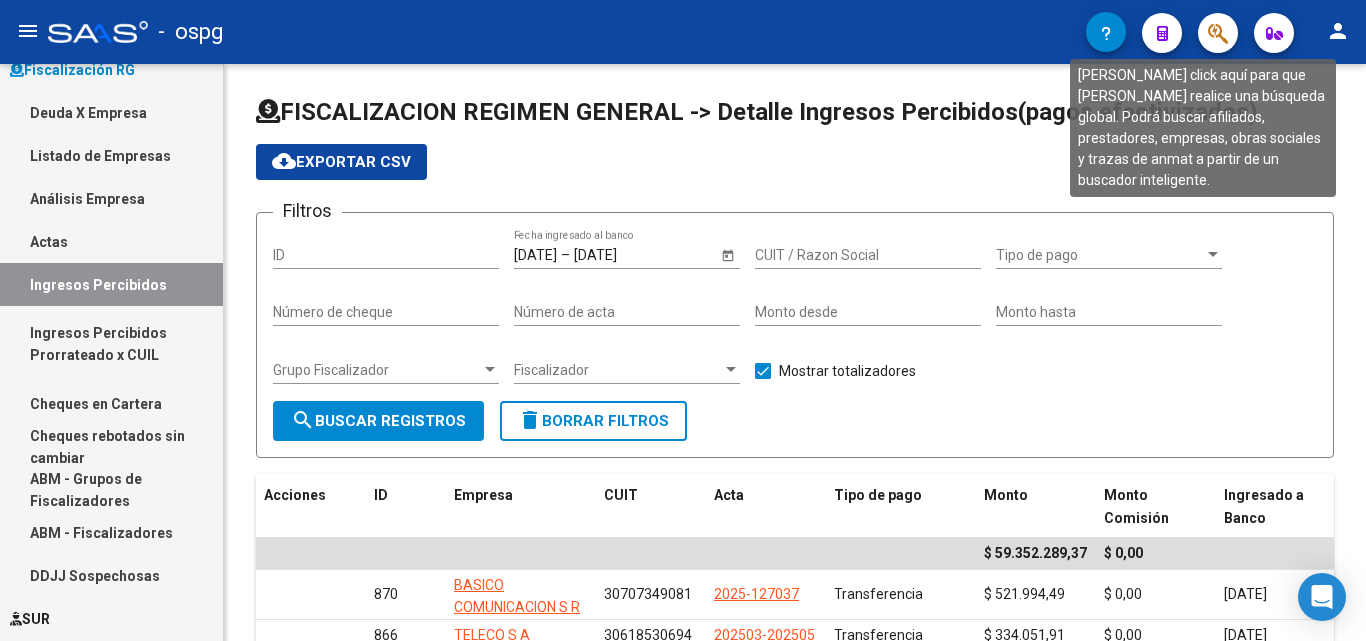 click 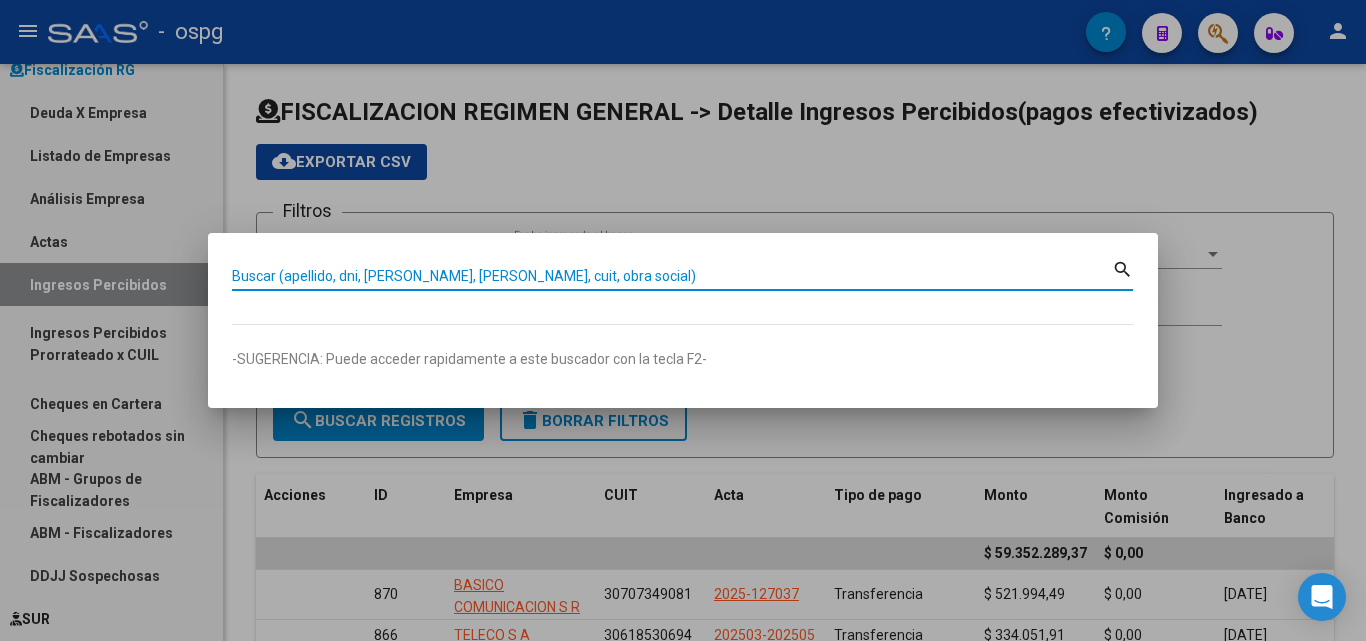 click on "Buscar (apellido, dni, [PERSON_NAME], [PERSON_NAME], cuit, obra social)" at bounding box center [672, 276] 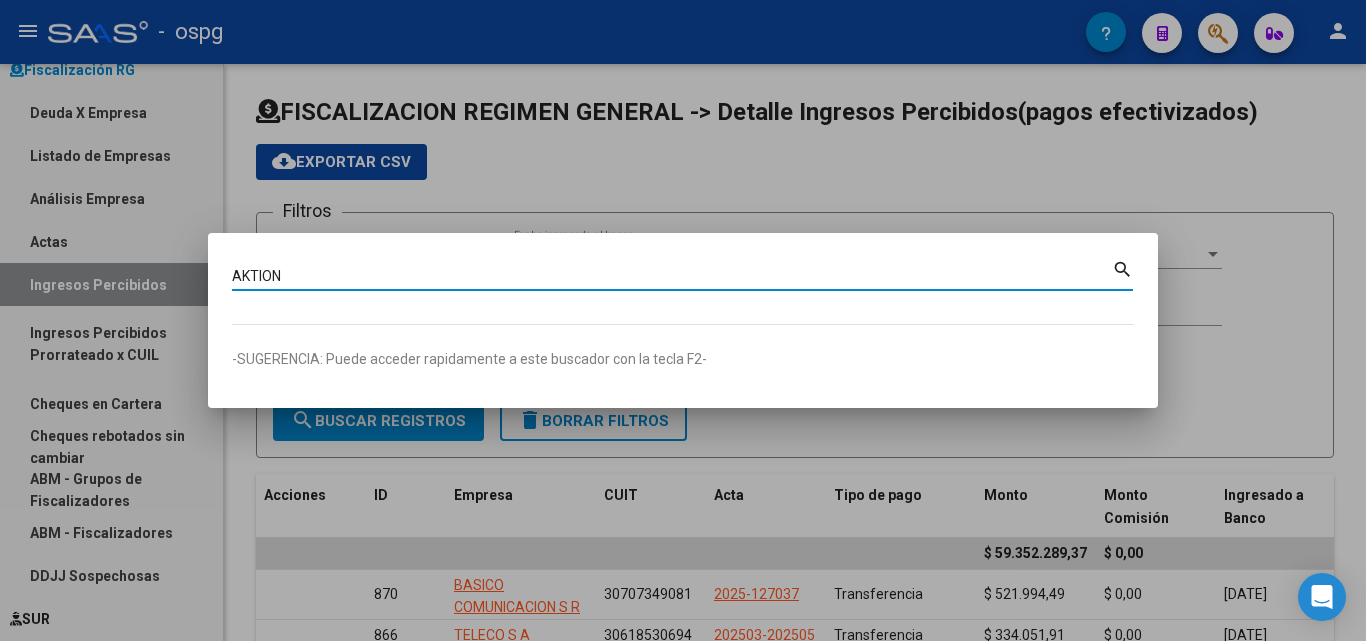 type on "AKTION" 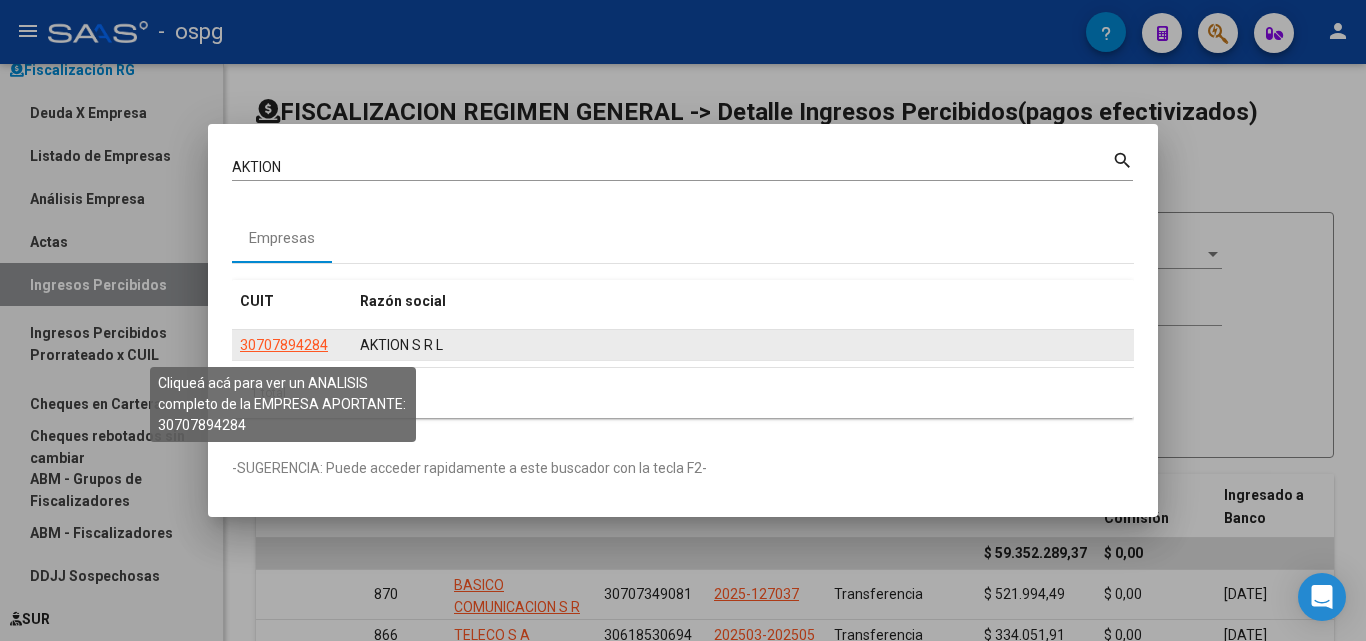 click on "30707894284" 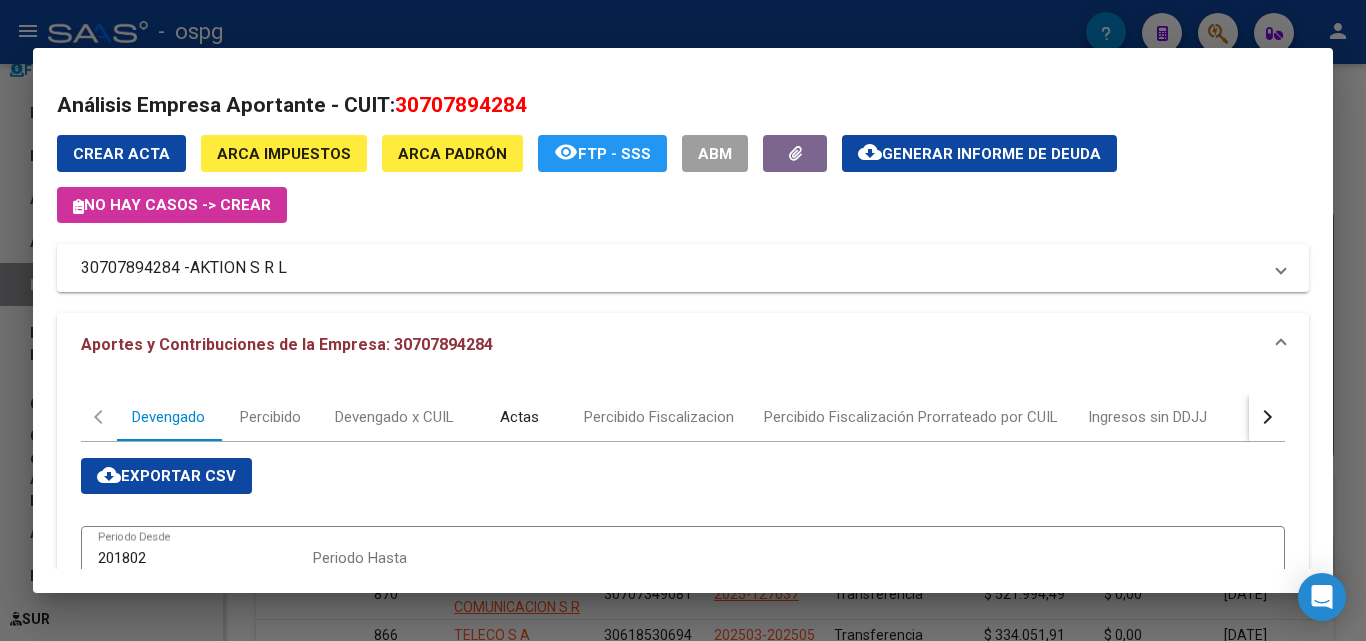 click on "Actas" at bounding box center (519, 417) 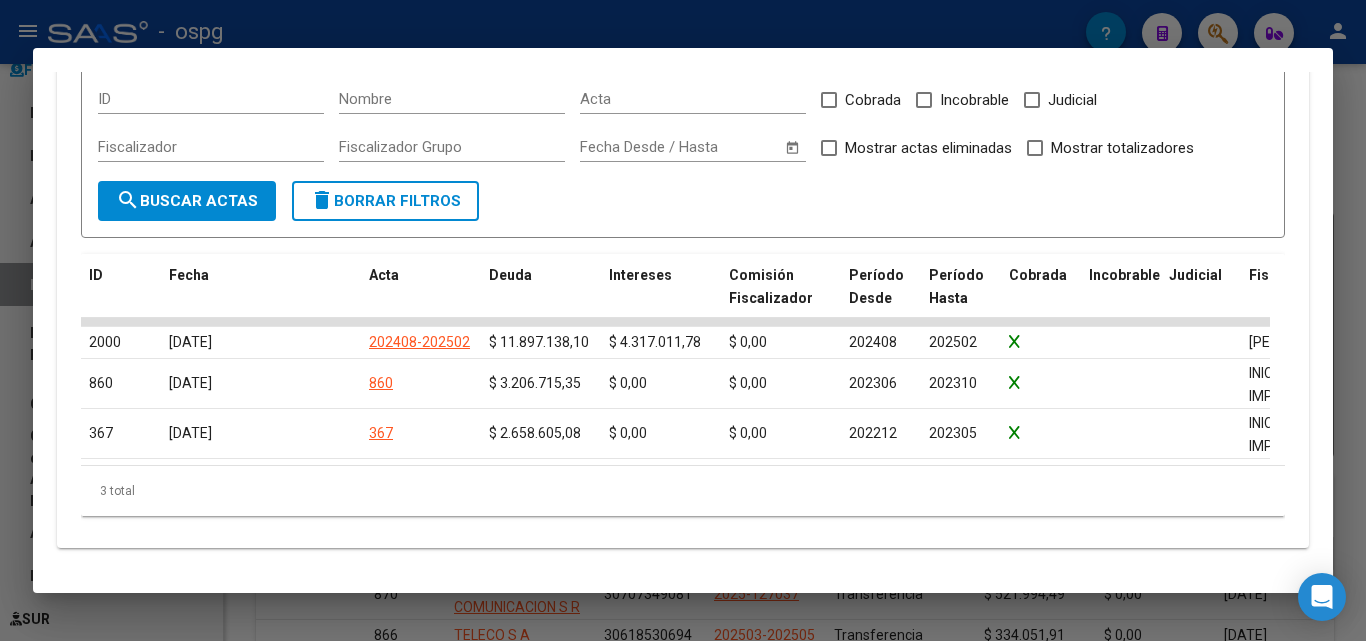 scroll, scrollTop: 517, scrollLeft: 0, axis: vertical 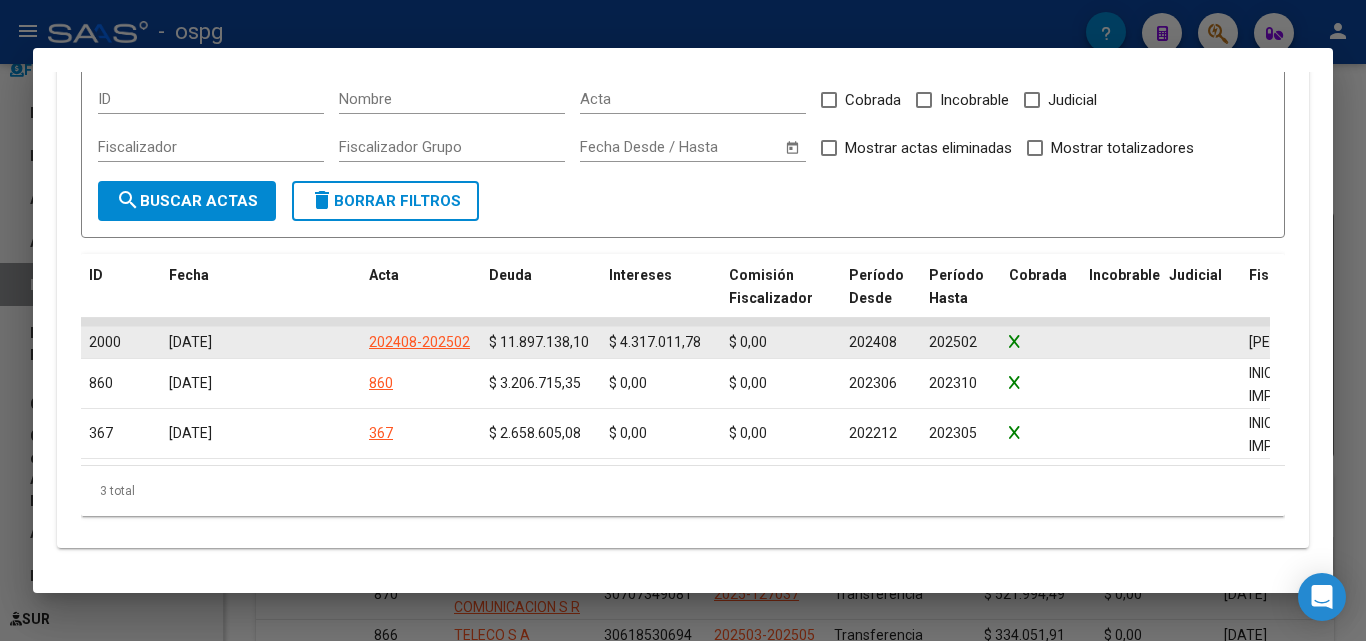 click on "202408-202502" 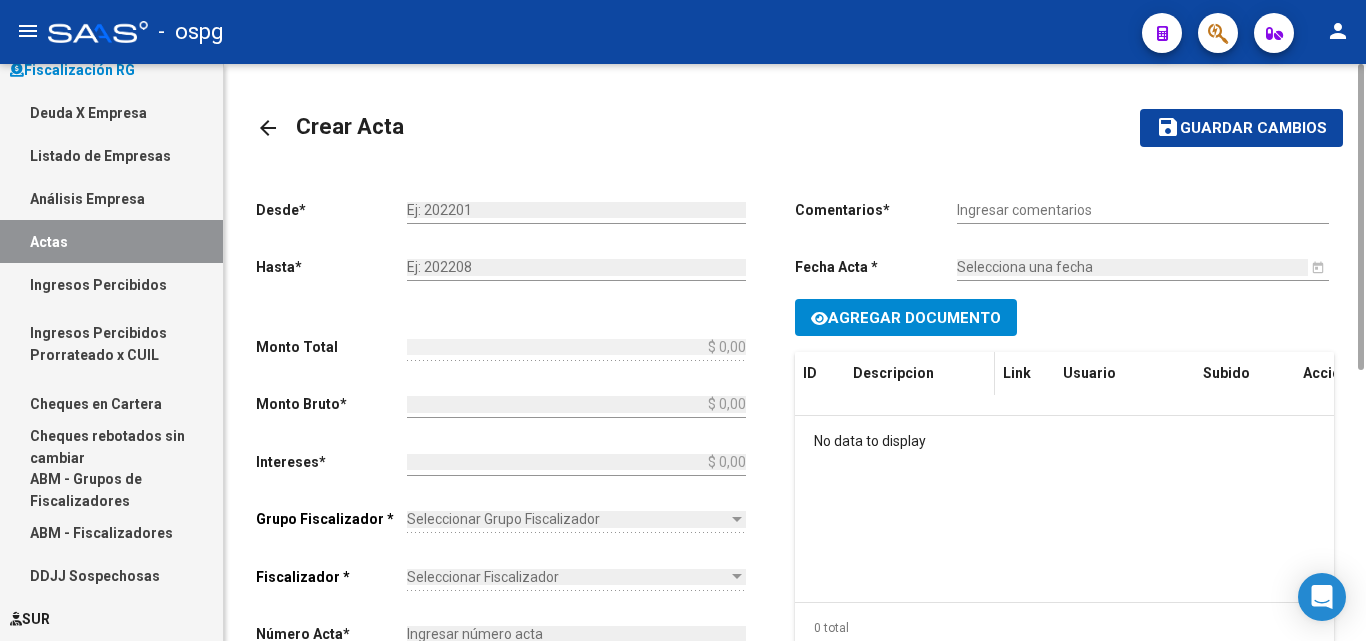 type on "202408" 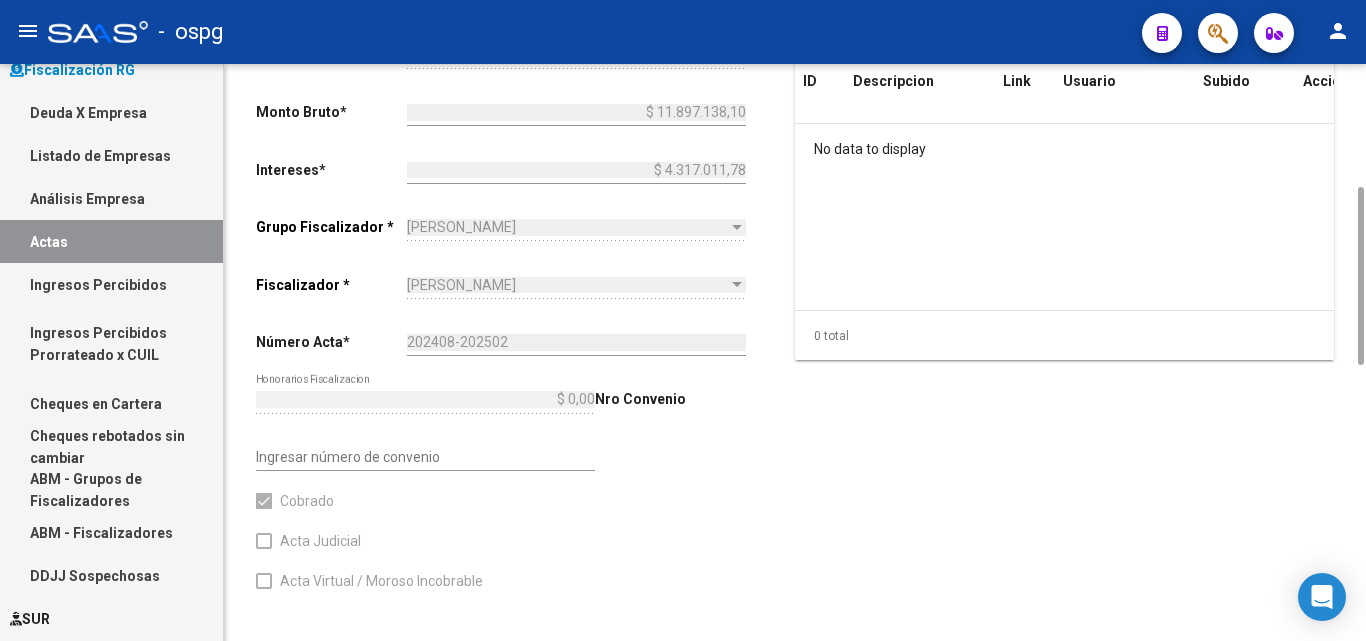 scroll, scrollTop: 0, scrollLeft: 0, axis: both 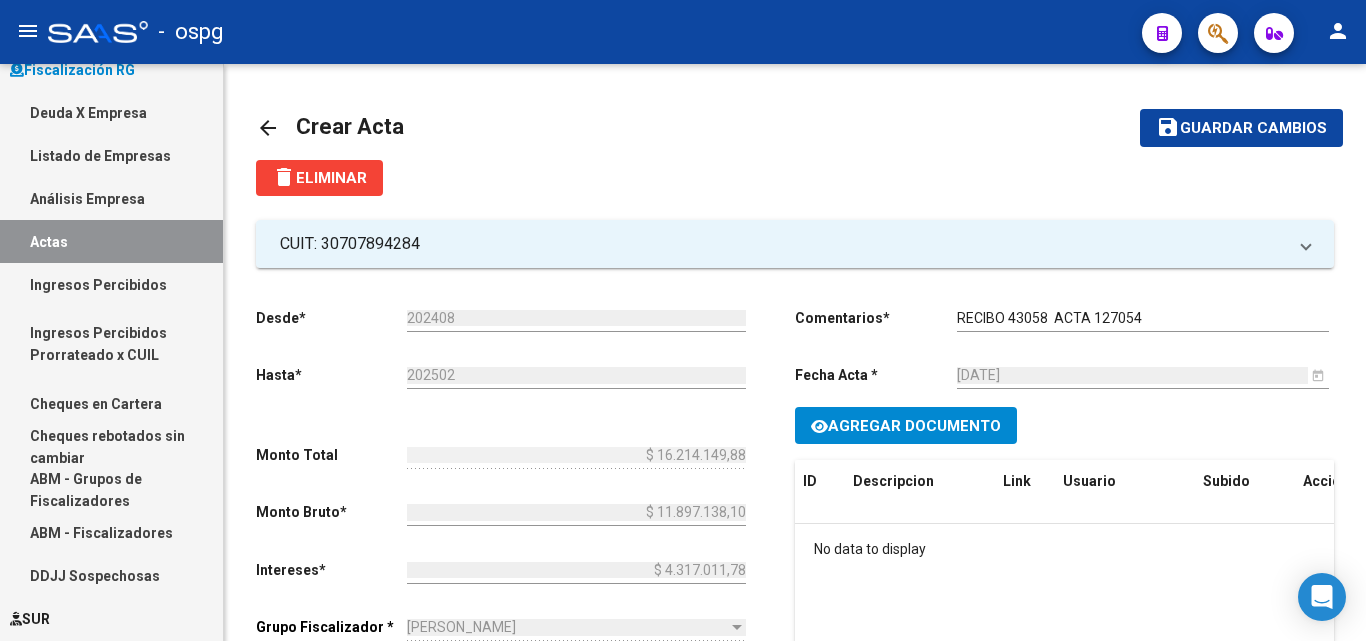 click on "Ingresos Percibidos" at bounding box center [111, 284] 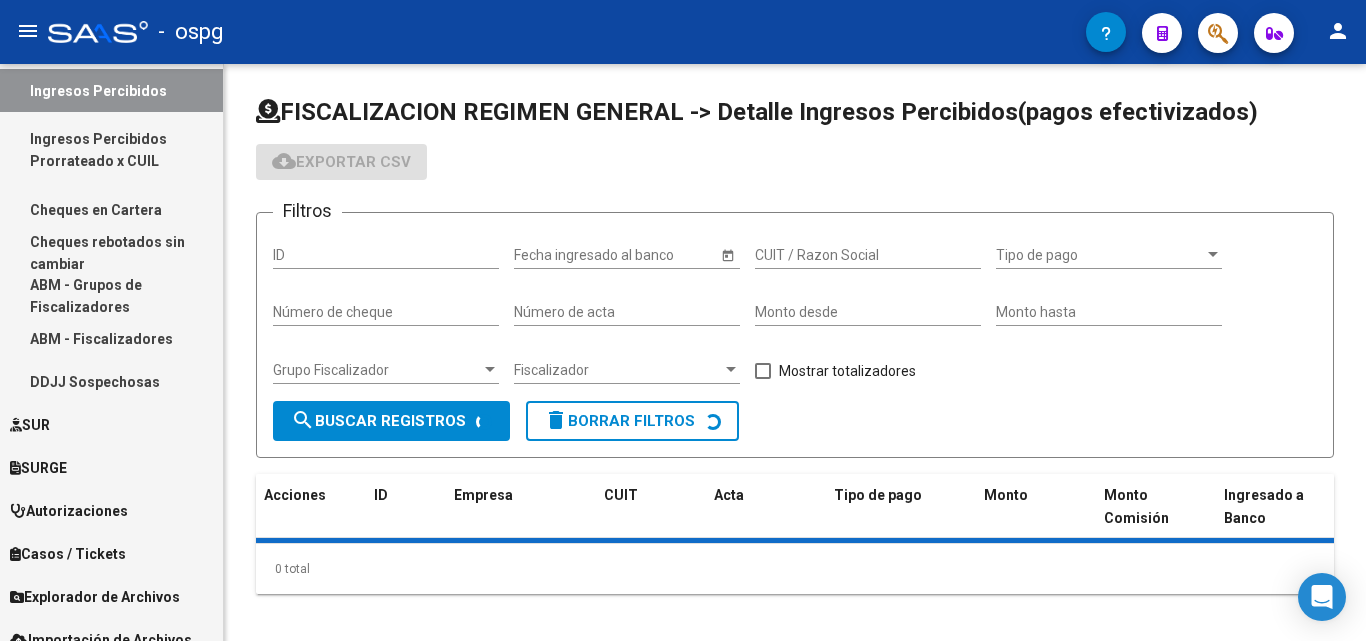 scroll, scrollTop: 754, scrollLeft: 0, axis: vertical 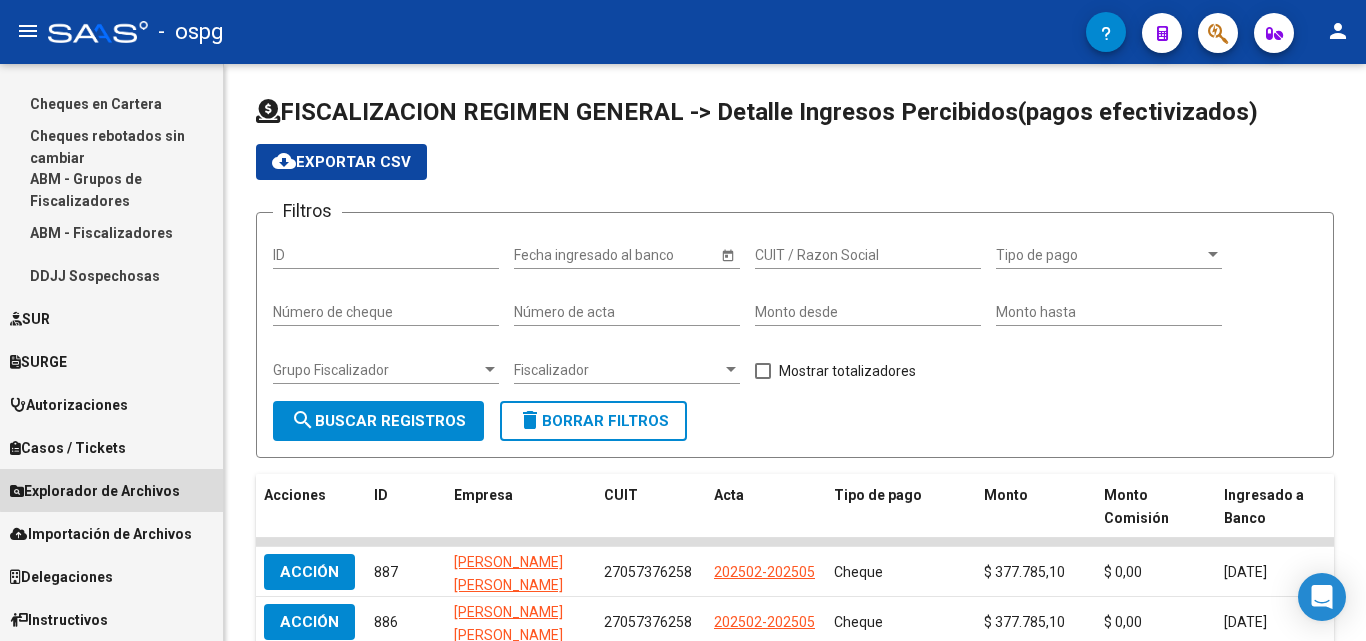 click on "Explorador de Archivos" at bounding box center (95, 491) 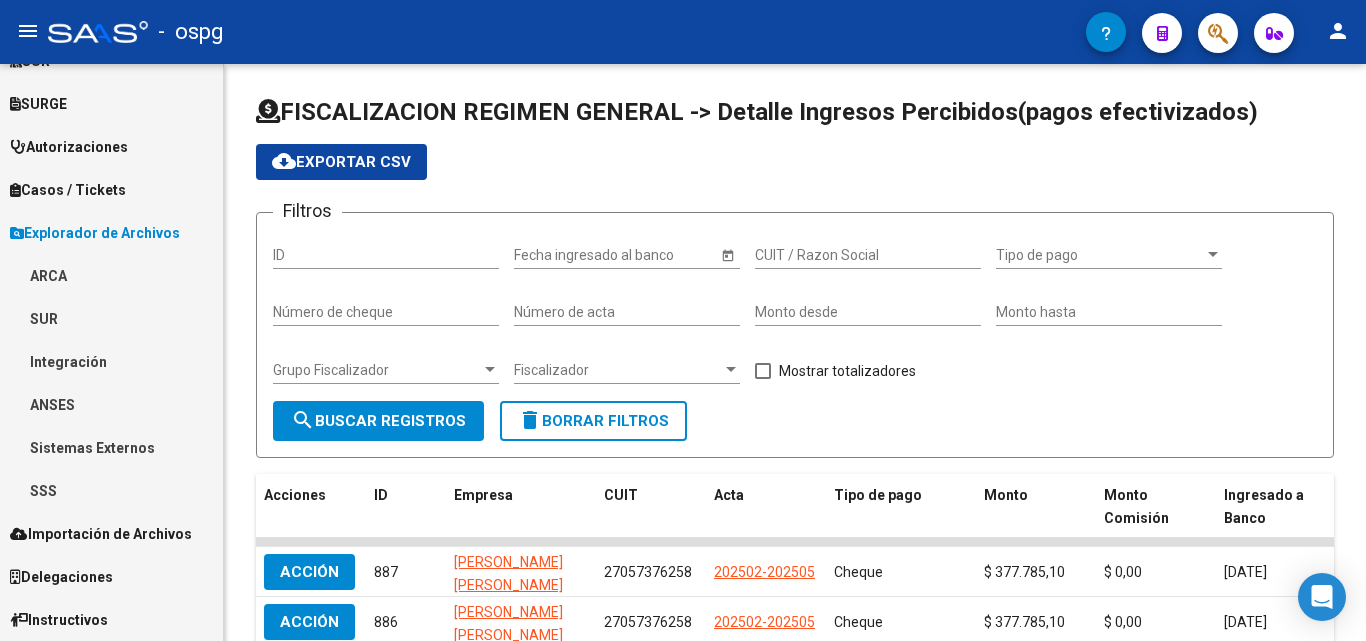 scroll, scrollTop: 506, scrollLeft: 0, axis: vertical 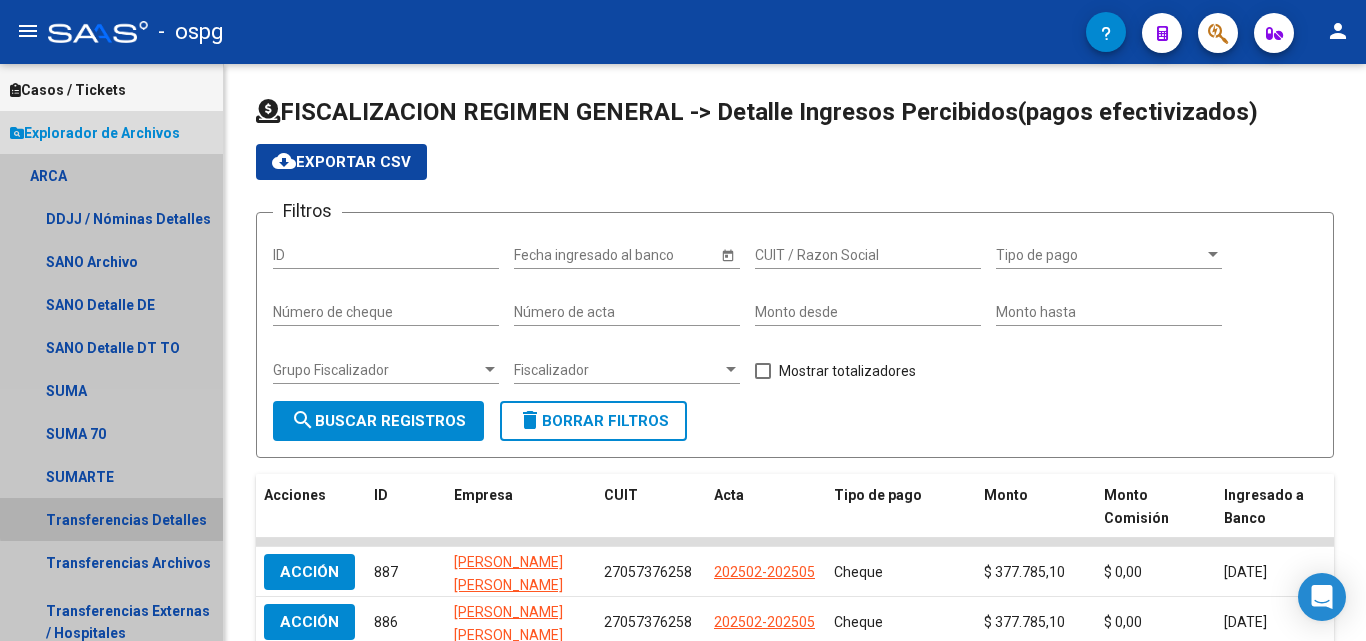 click on "Transferencias Detalles" at bounding box center (111, 519) 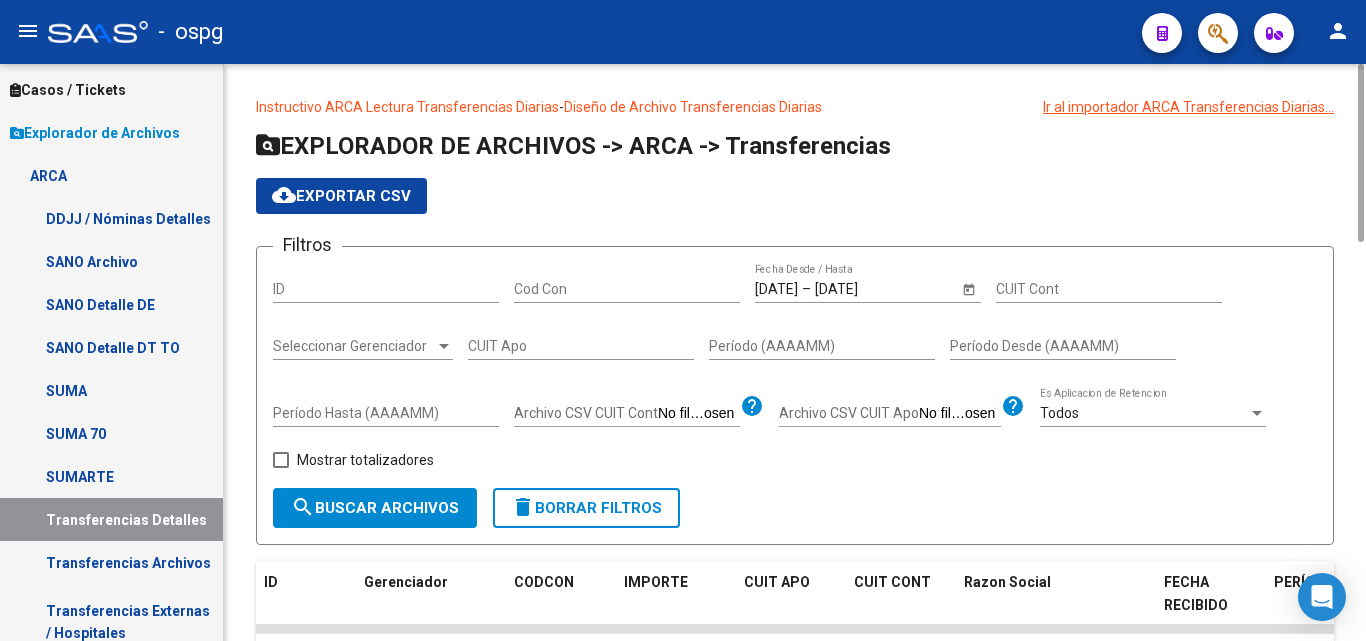 click 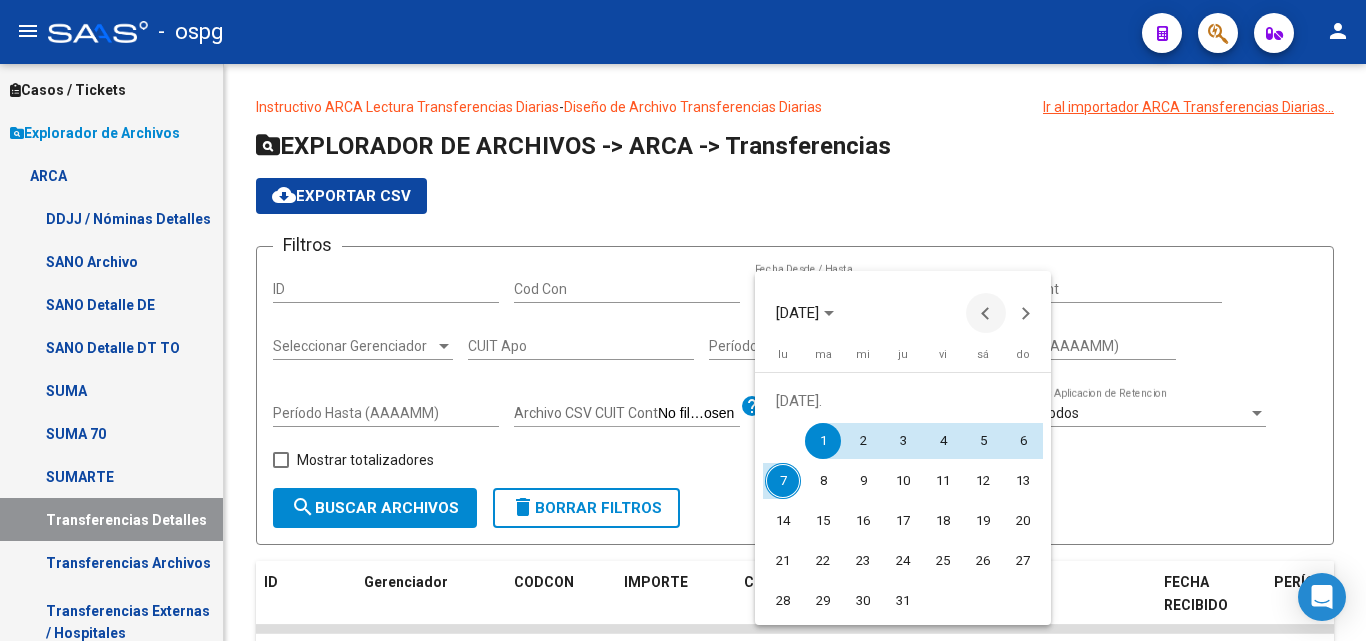 click at bounding box center [986, 313] 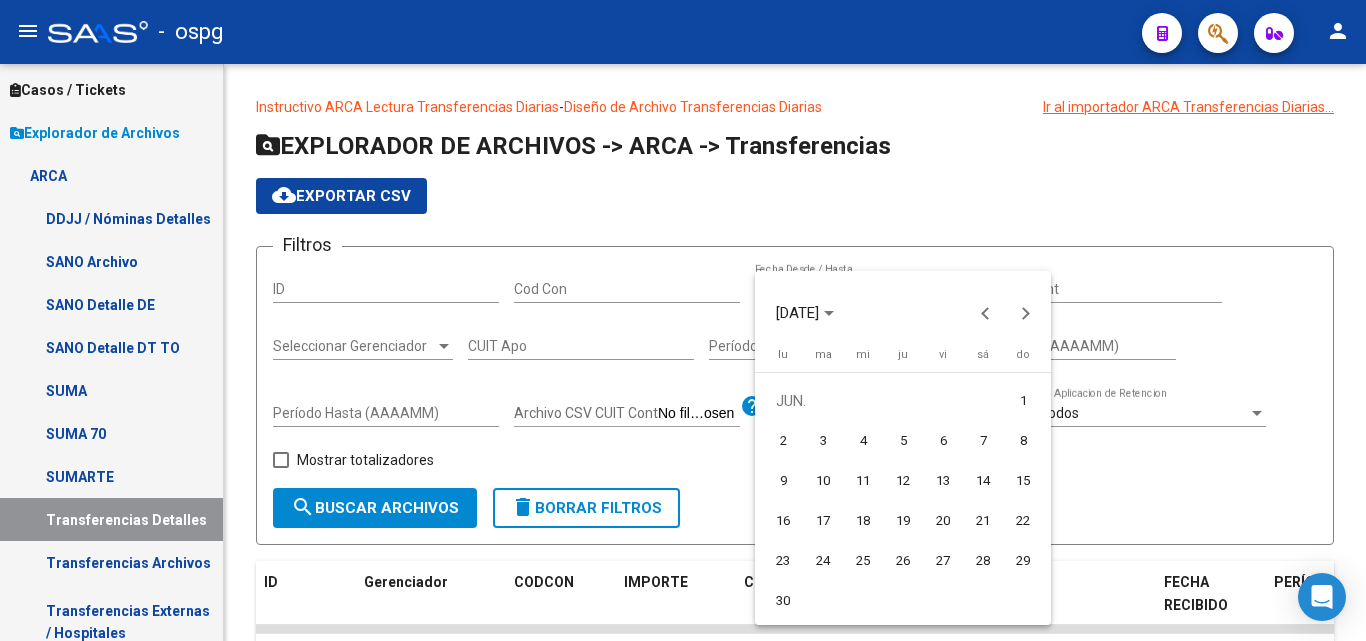 click on "1" at bounding box center (1023, 401) 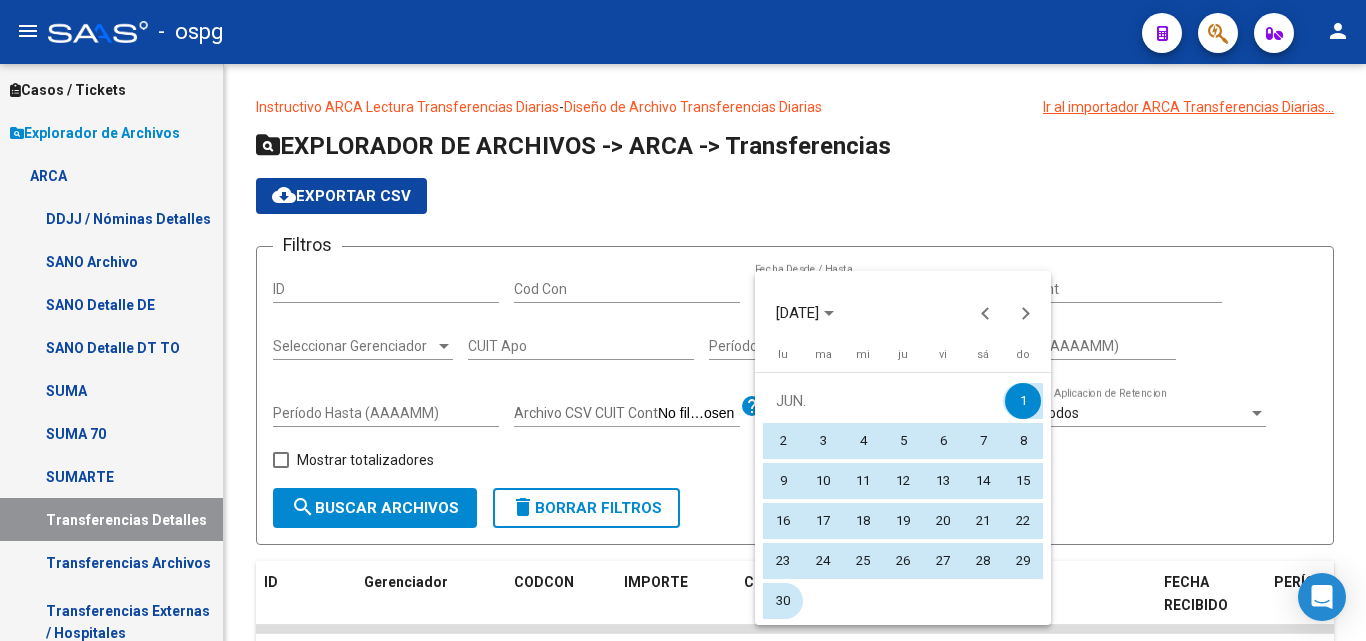click on "30" at bounding box center (783, 601) 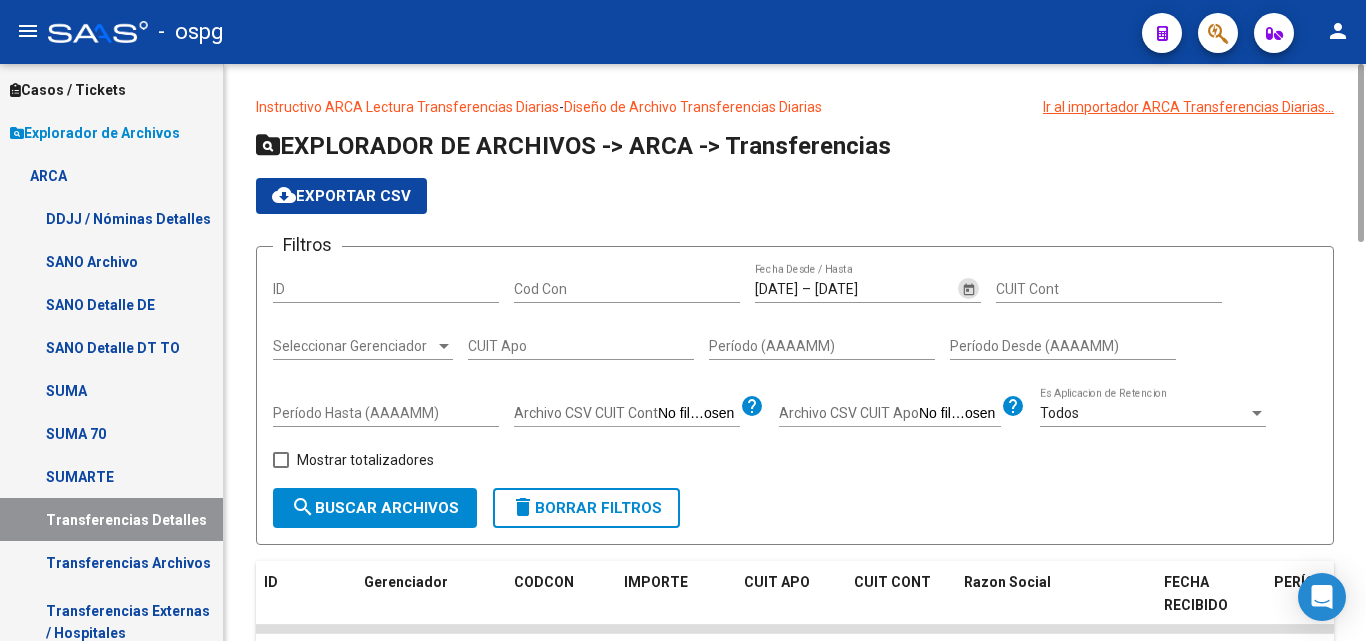 click on "Seleccionar Gerenciador" at bounding box center [354, 346] 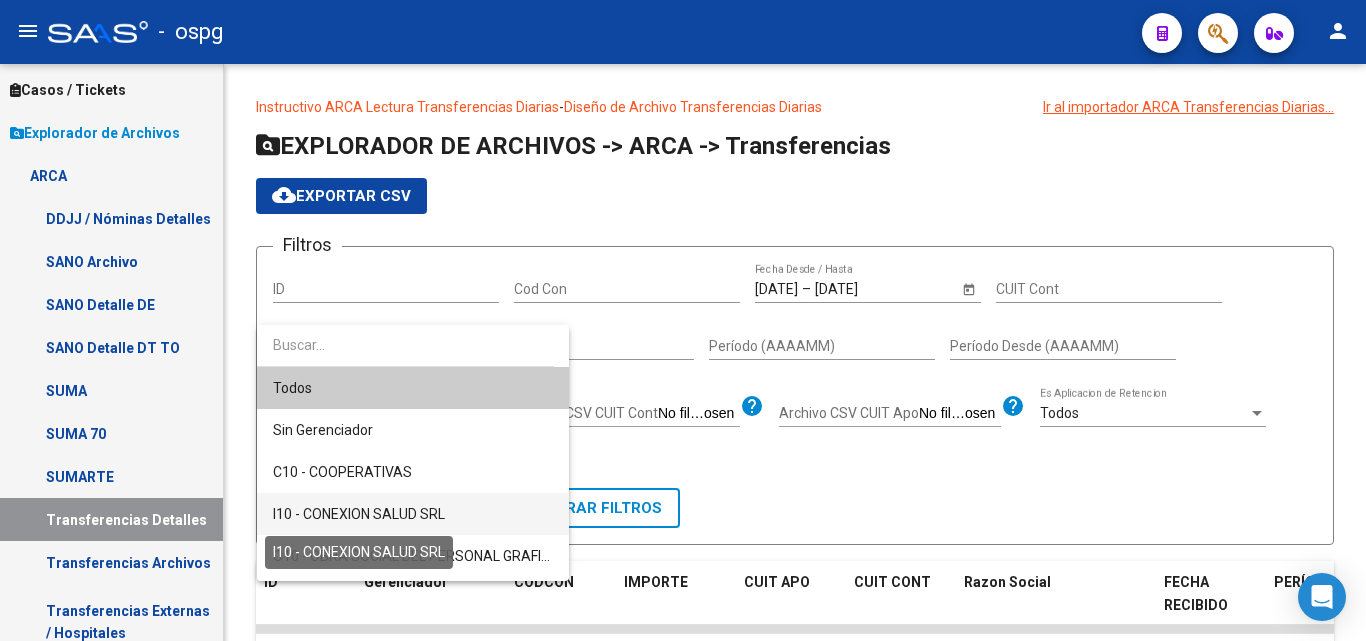 click on "I10 - CONEXION SALUD SRL" at bounding box center [359, 514] 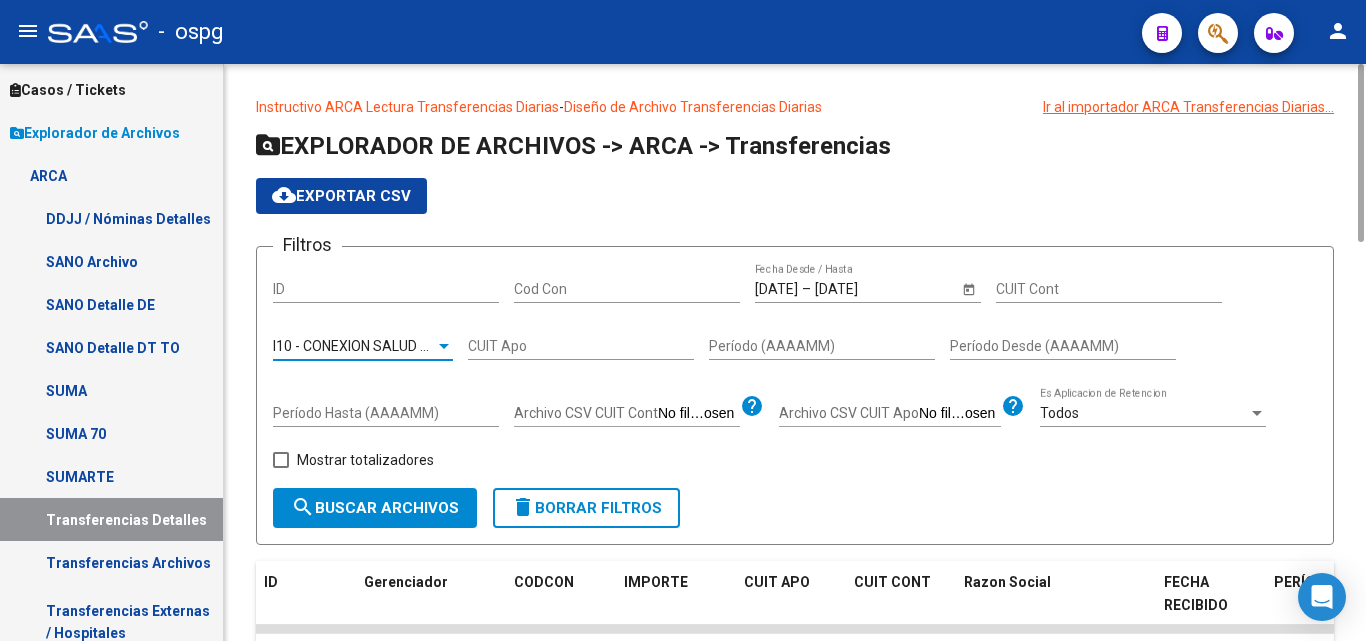 click at bounding box center [281, 460] 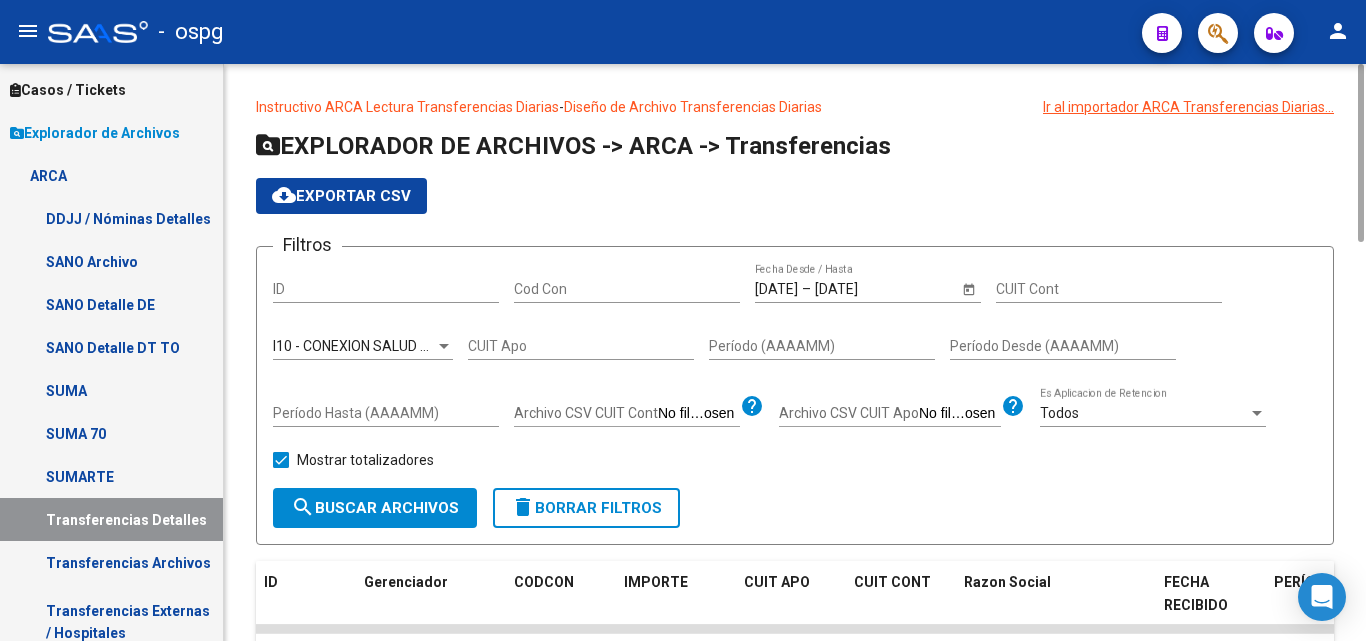 click on "search  Buscar Archivos" 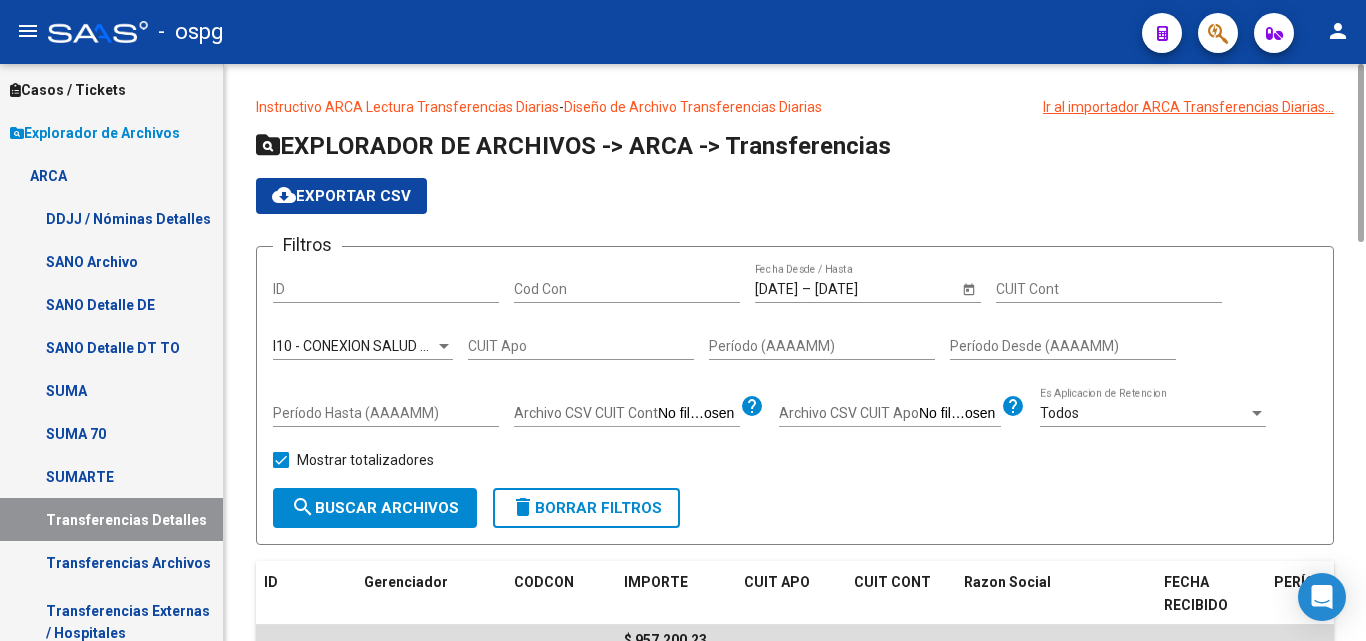 click on "cloud_download  Exportar CSV" 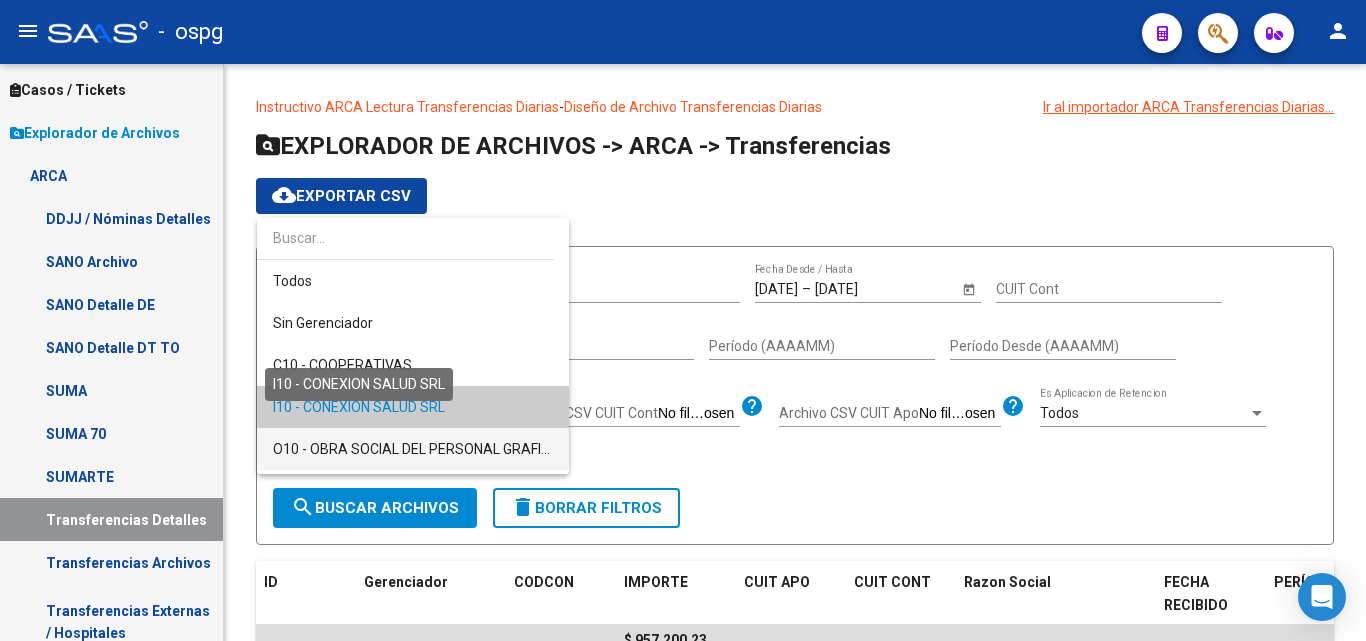 scroll, scrollTop: 61, scrollLeft: 0, axis: vertical 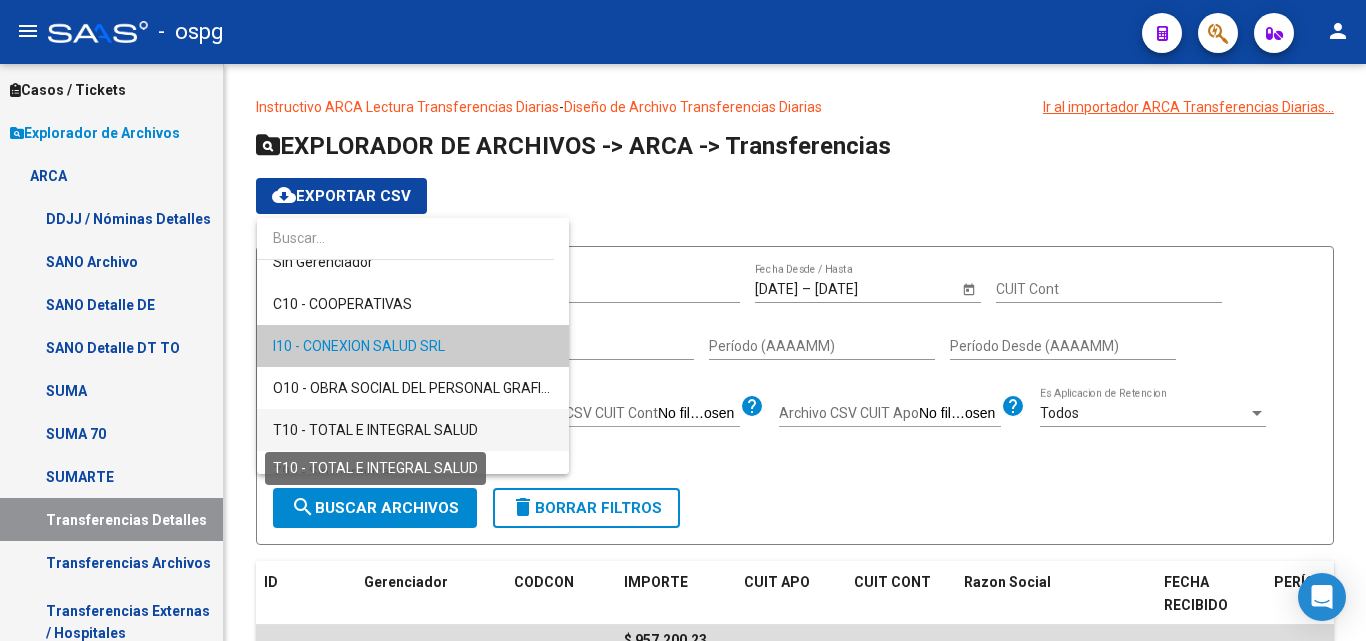 click on "T10 - TOTAL E INTEGRAL SALUD" at bounding box center [413, 430] 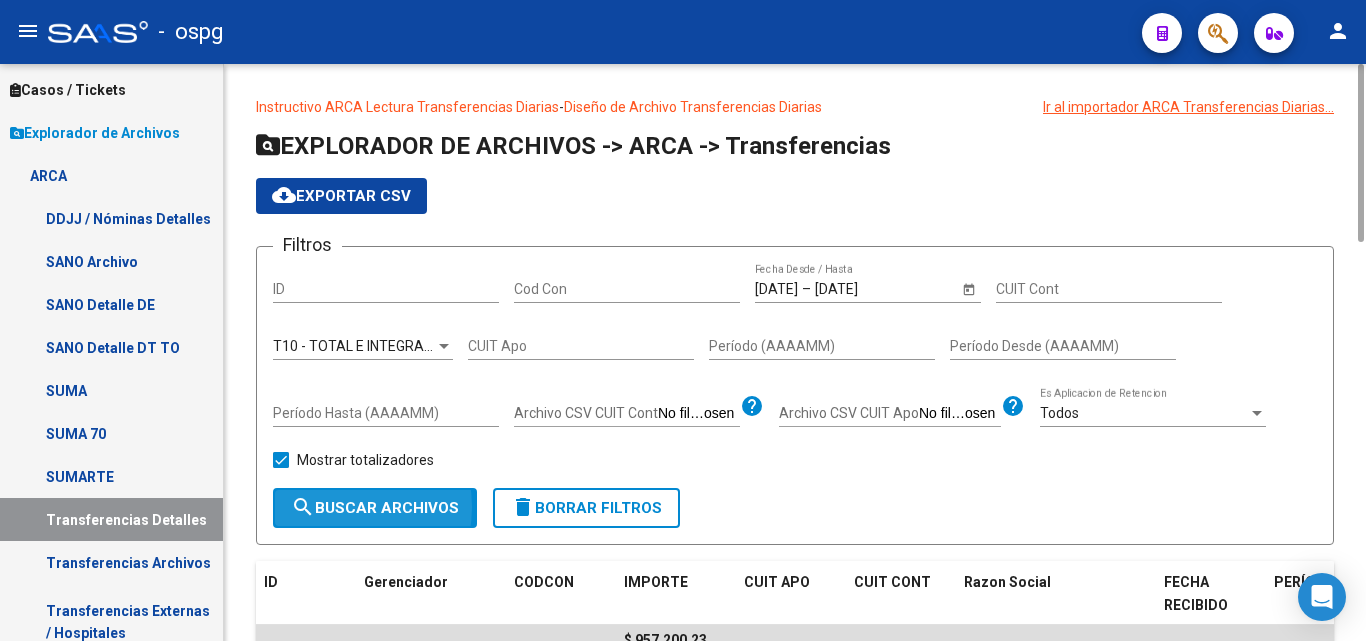 click on "search  Buscar Archivos" 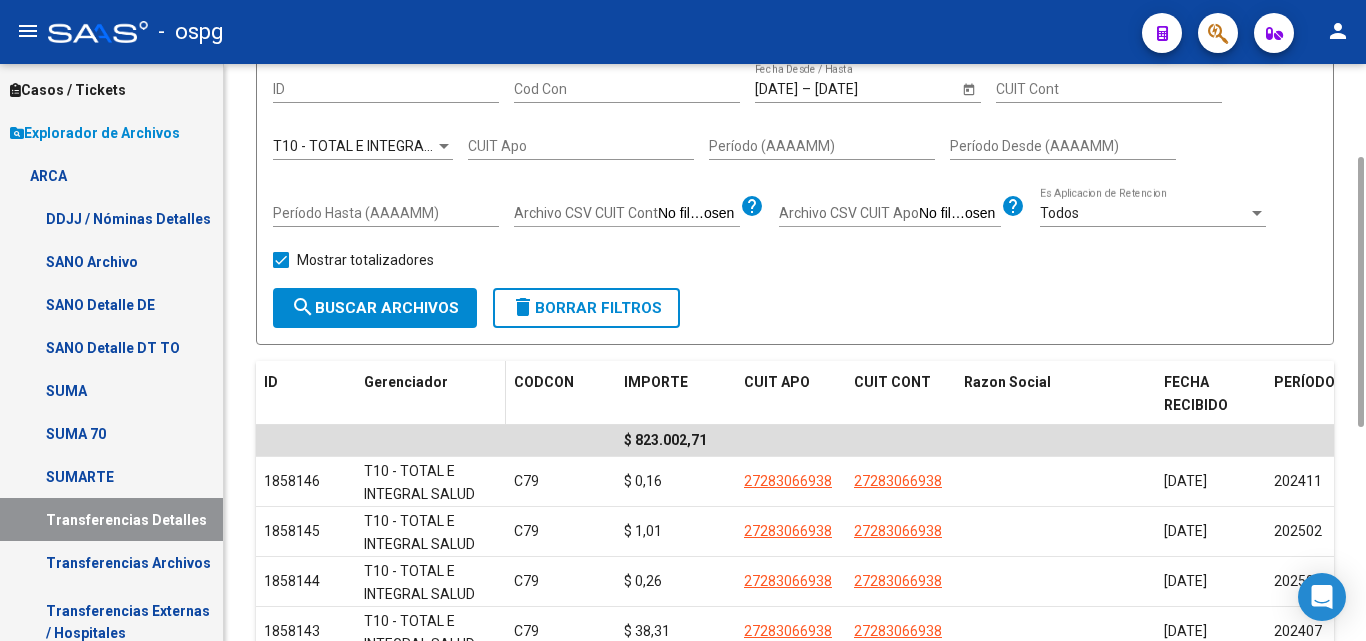 scroll, scrollTop: 0, scrollLeft: 0, axis: both 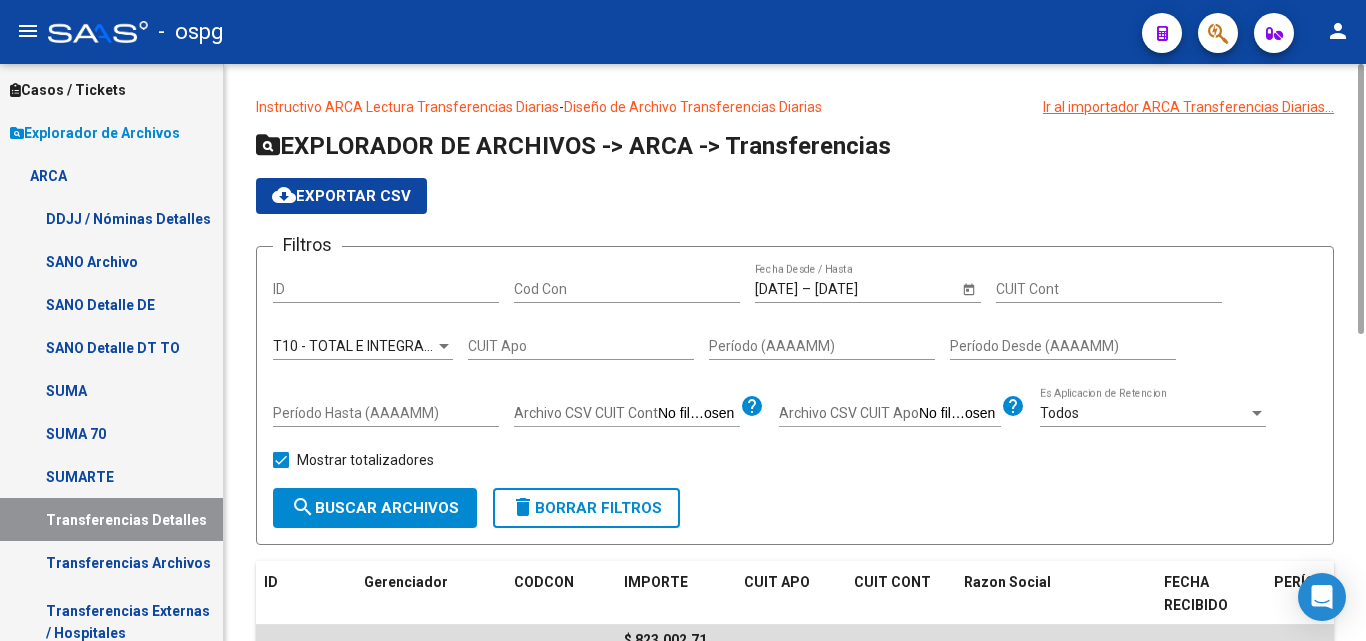 click on "cloud_download  Exportar CSV" 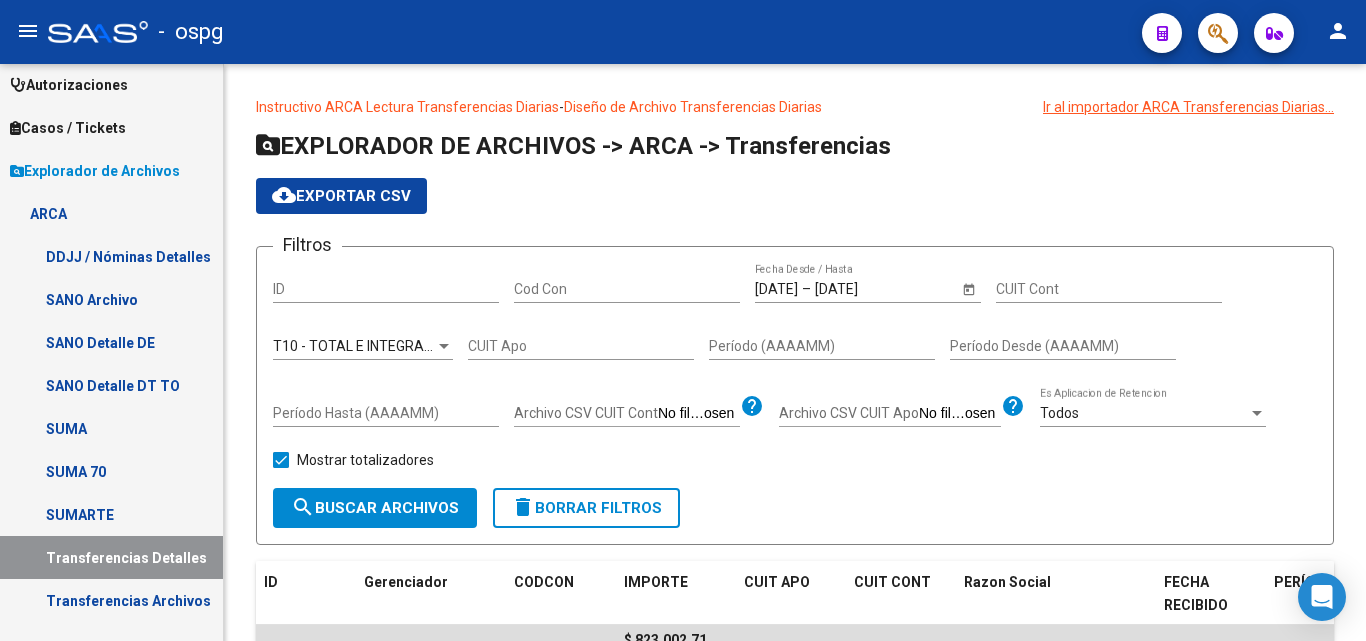 scroll, scrollTop: 512, scrollLeft: 0, axis: vertical 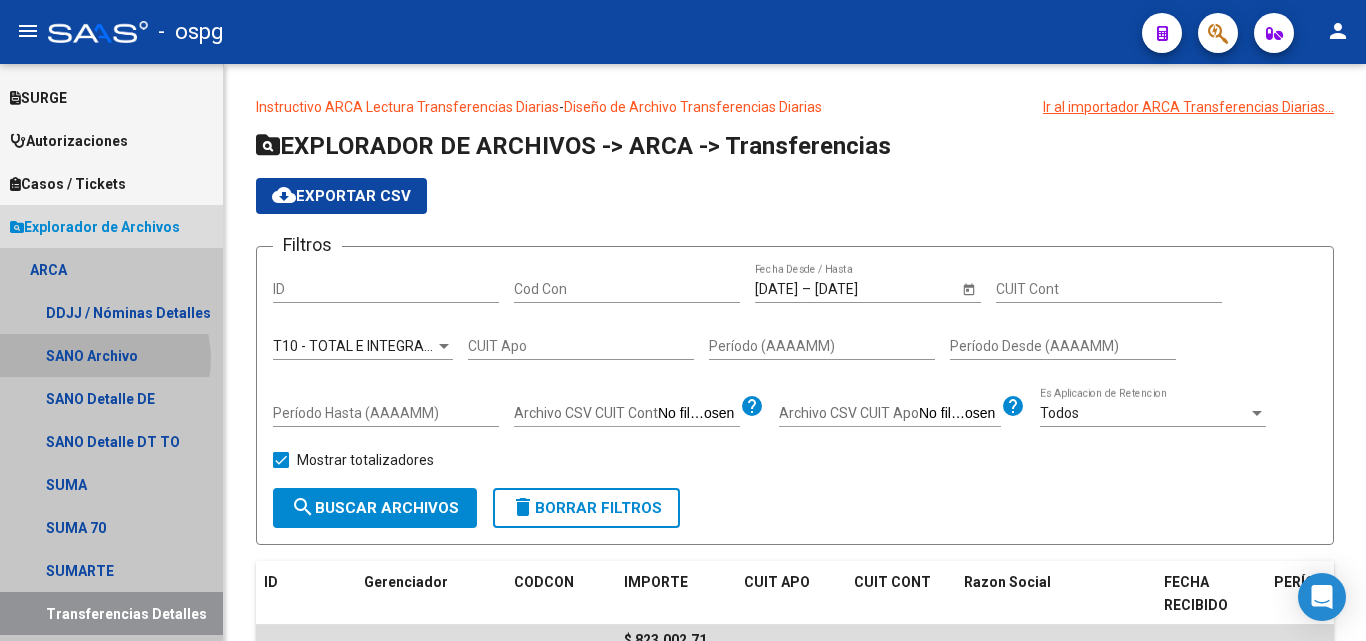 click on "SANO Archivo" at bounding box center [111, 355] 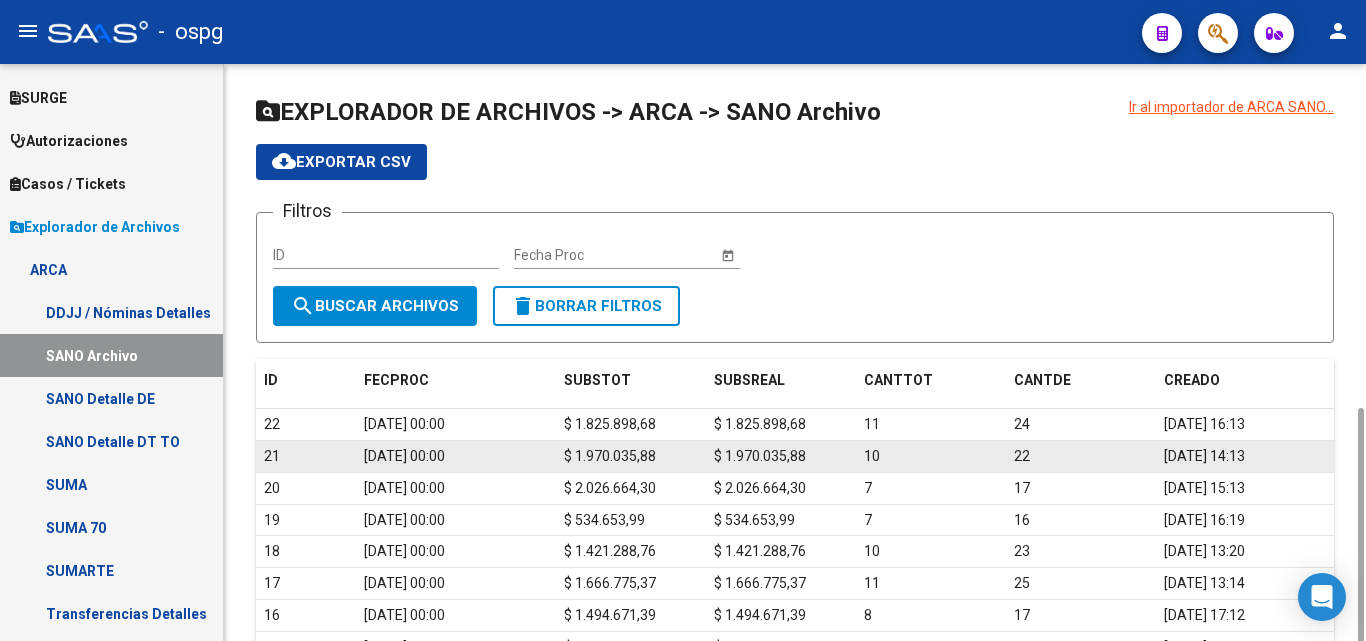 scroll, scrollTop: 200, scrollLeft: 0, axis: vertical 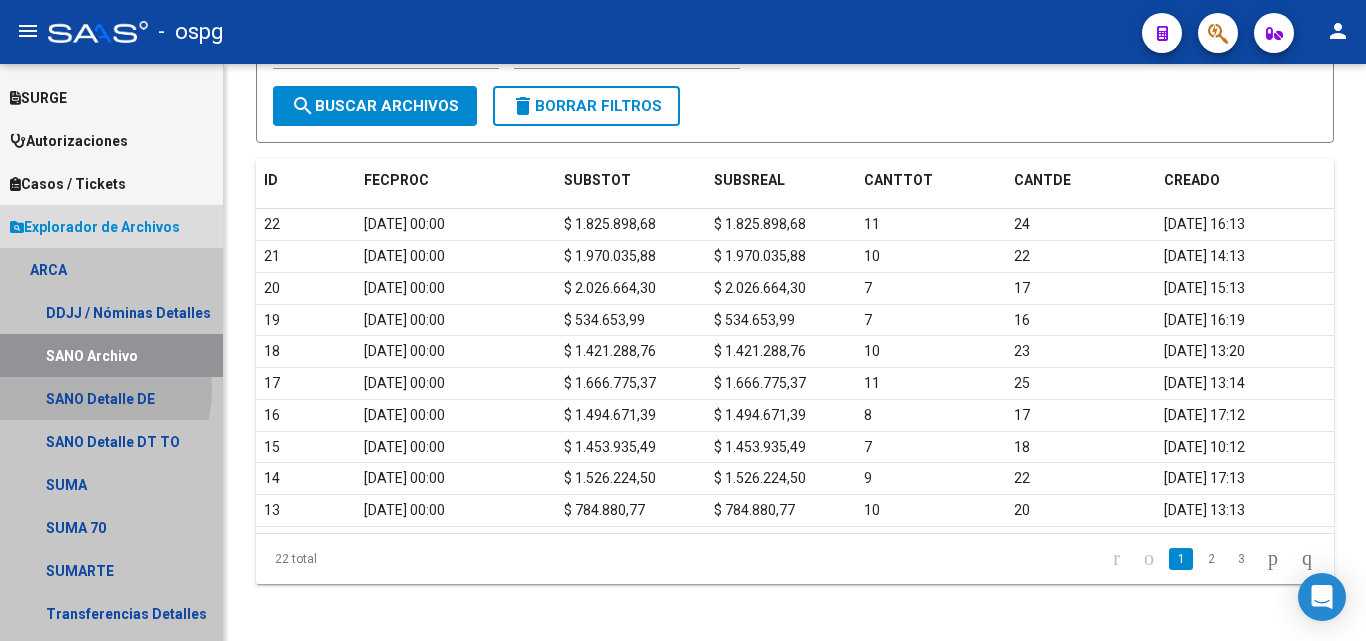 click on "SANO Detalle DE" at bounding box center (111, 398) 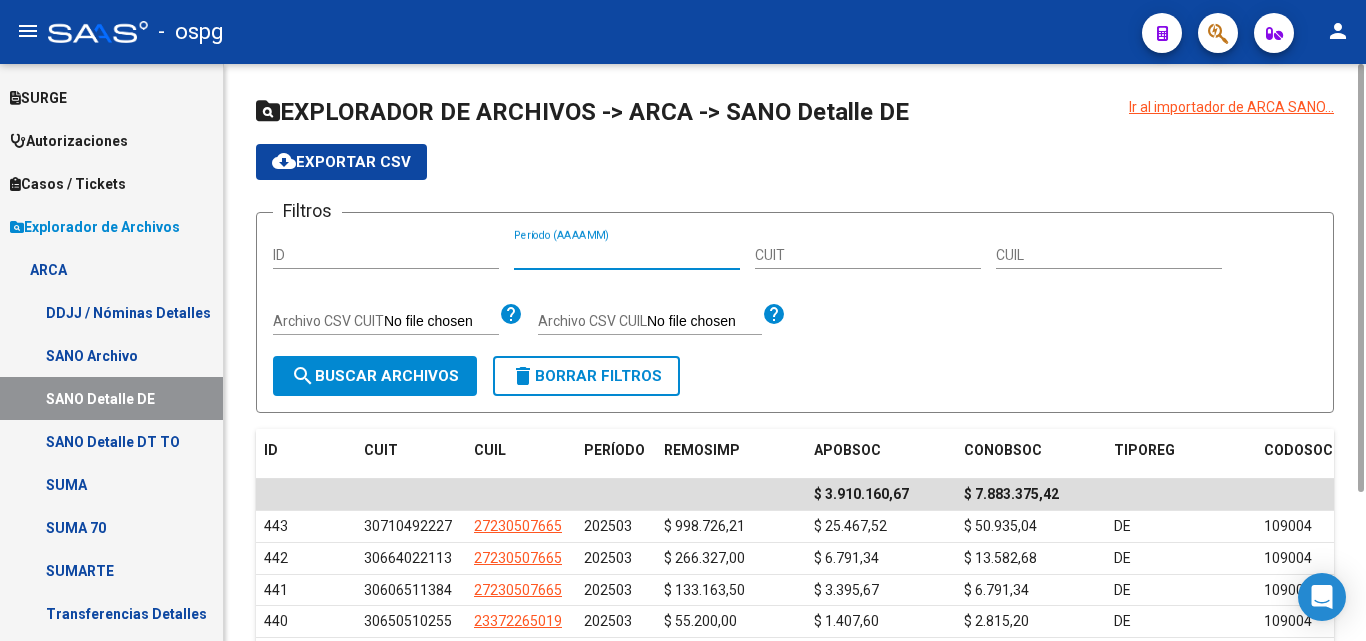 drag, startPoint x: 585, startPoint y: 254, endPoint x: 573, endPoint y: 237, distance: 20.808653 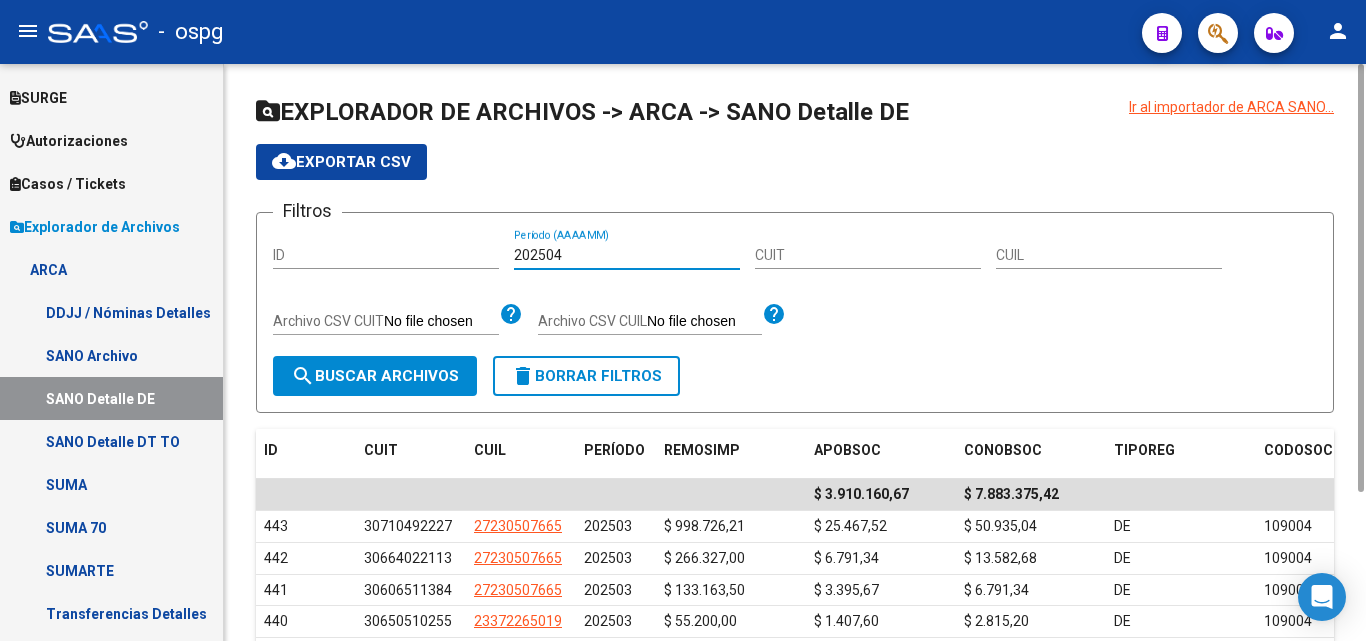 type on "202504" 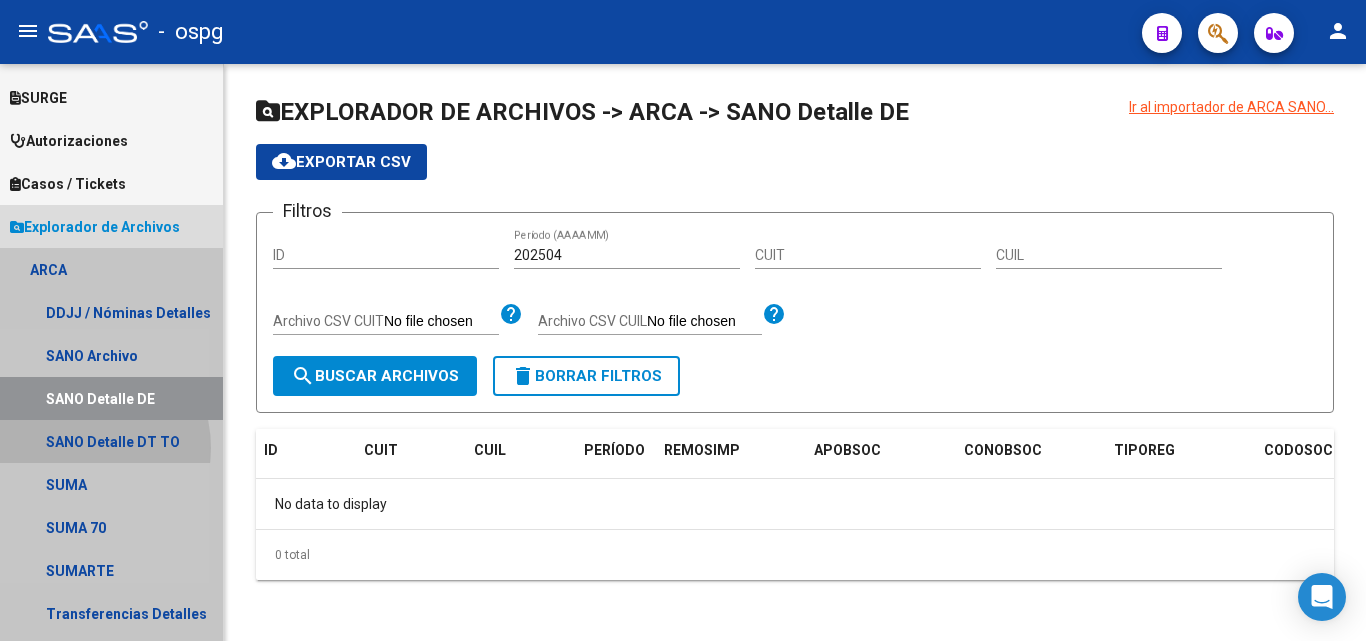 click on "SANO Detalle DT TO" at bounding box center (111, 441) 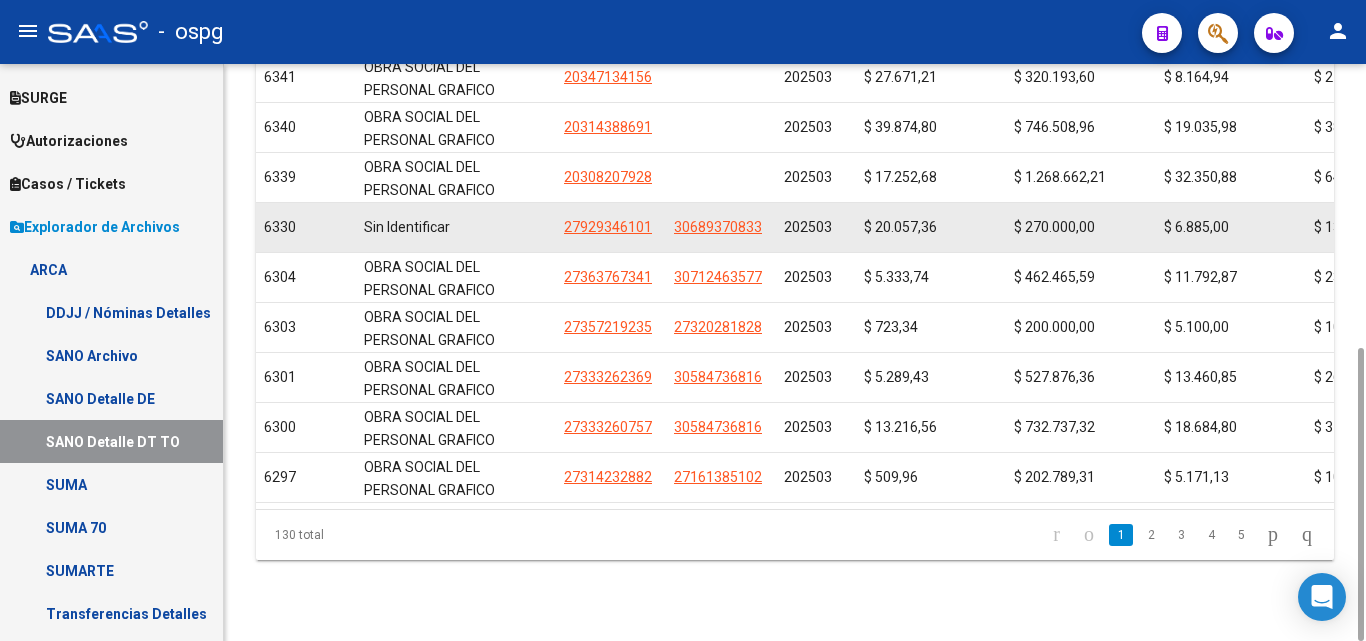 scroll, scrollTop: 357, scrollLeft: 0, axis: vertical 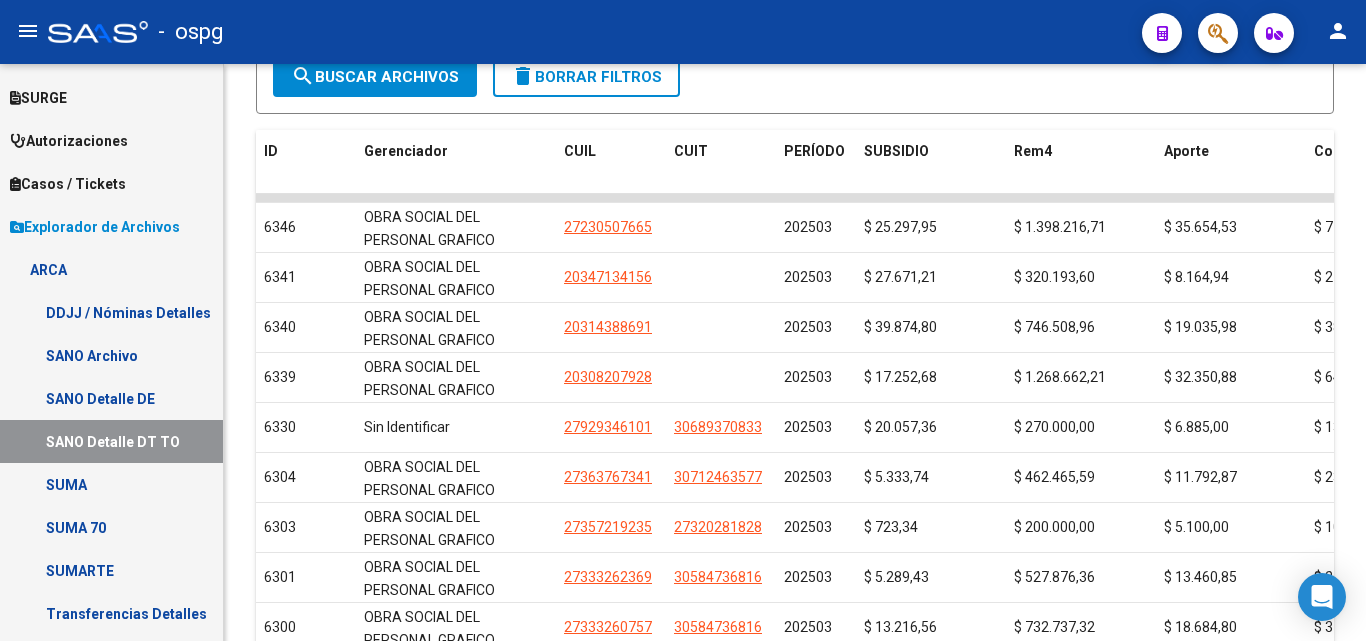 click on "SUMA" at bounding box center (111, 484) 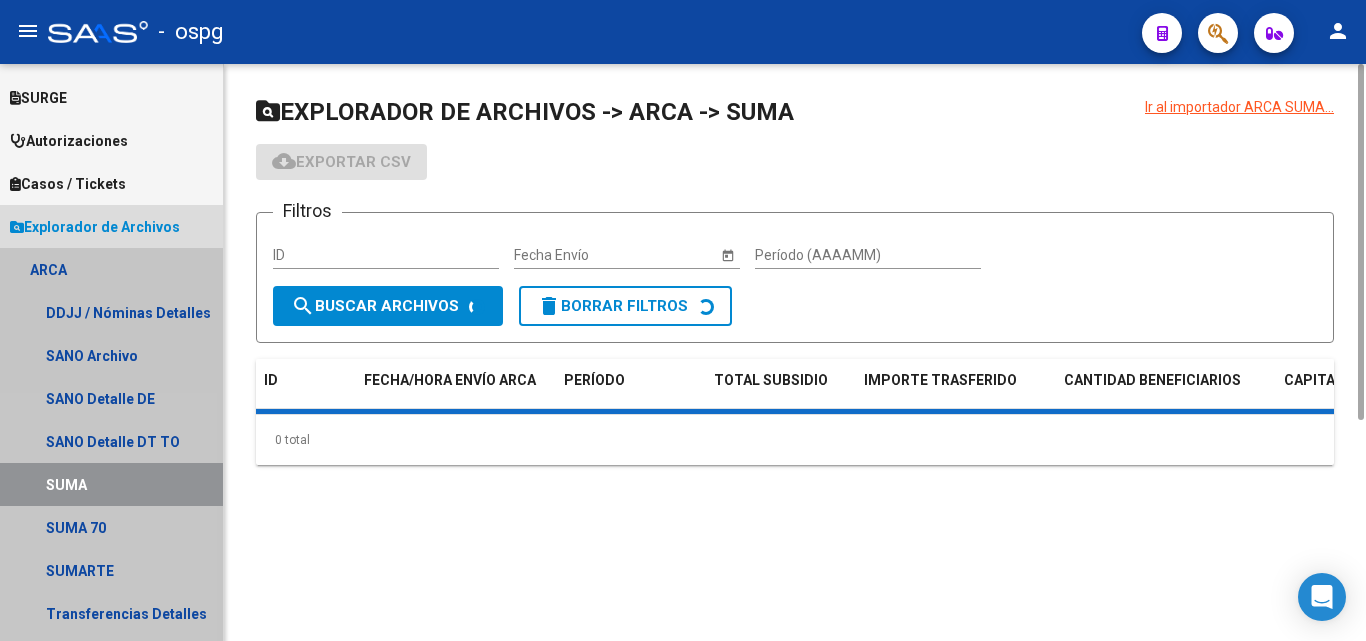 scroll, scrollTop: 0, scrollLeft: 0, axis: both 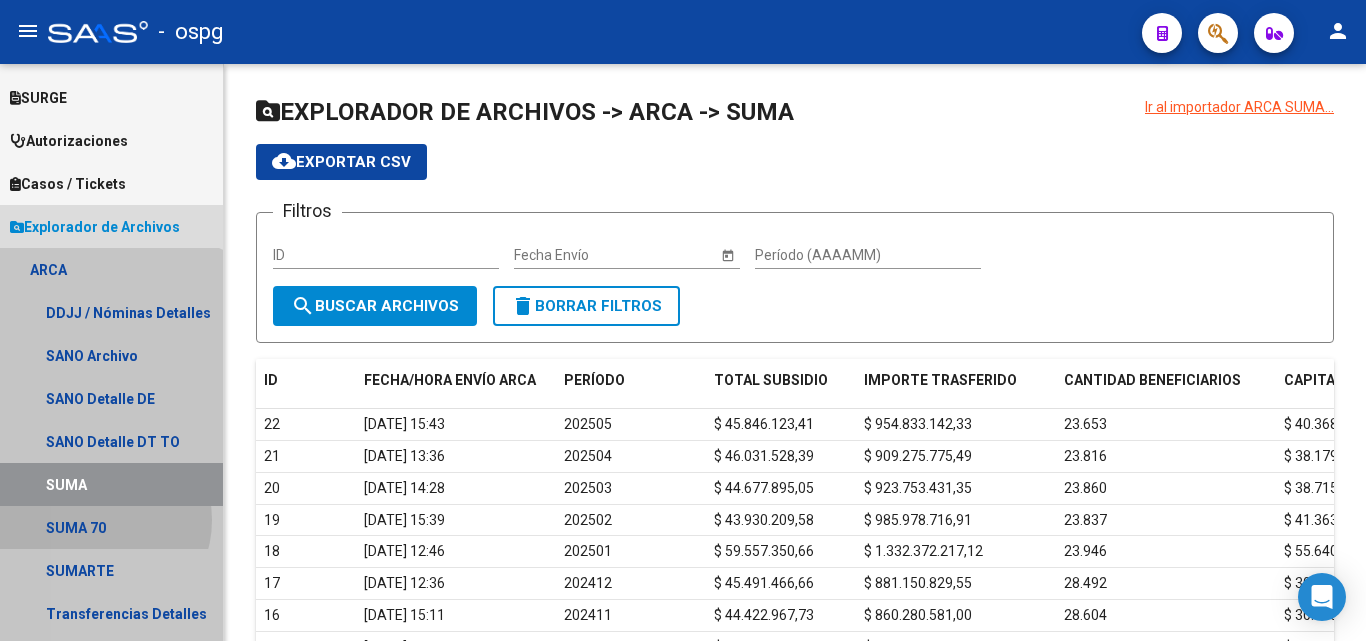 click on "SUMA 70" at bounding box center (111, 527) 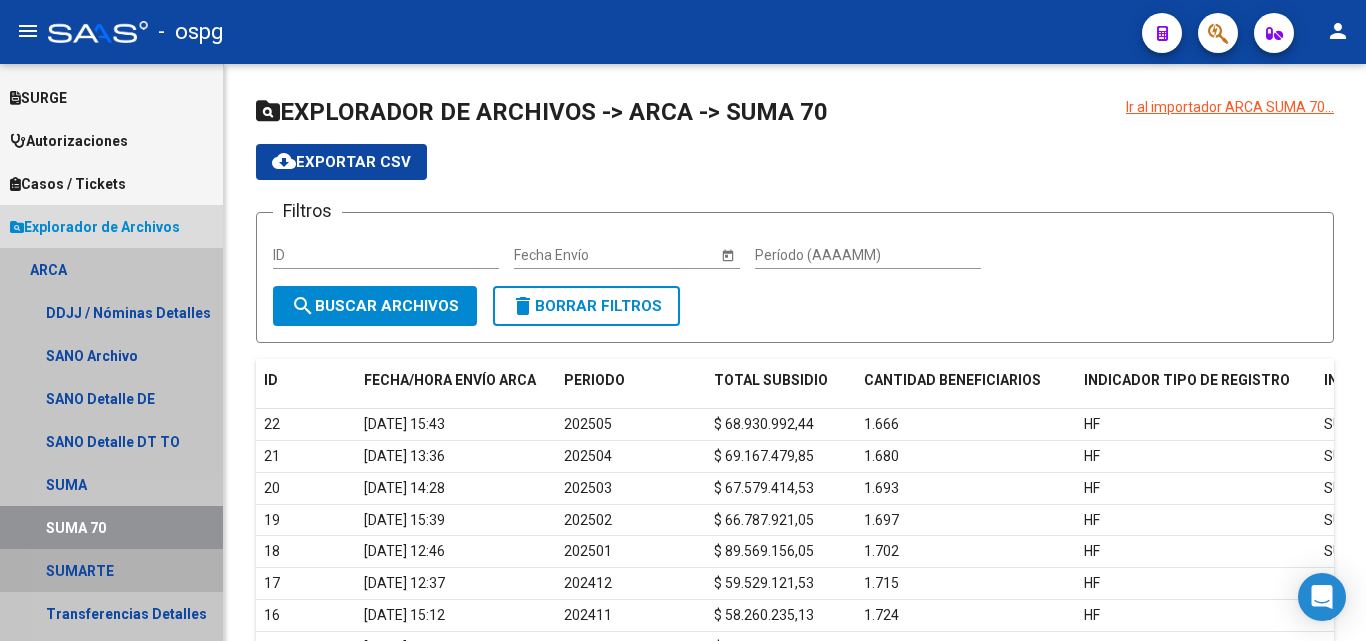click on "SUMARTE" at bounding box center [111, 570] 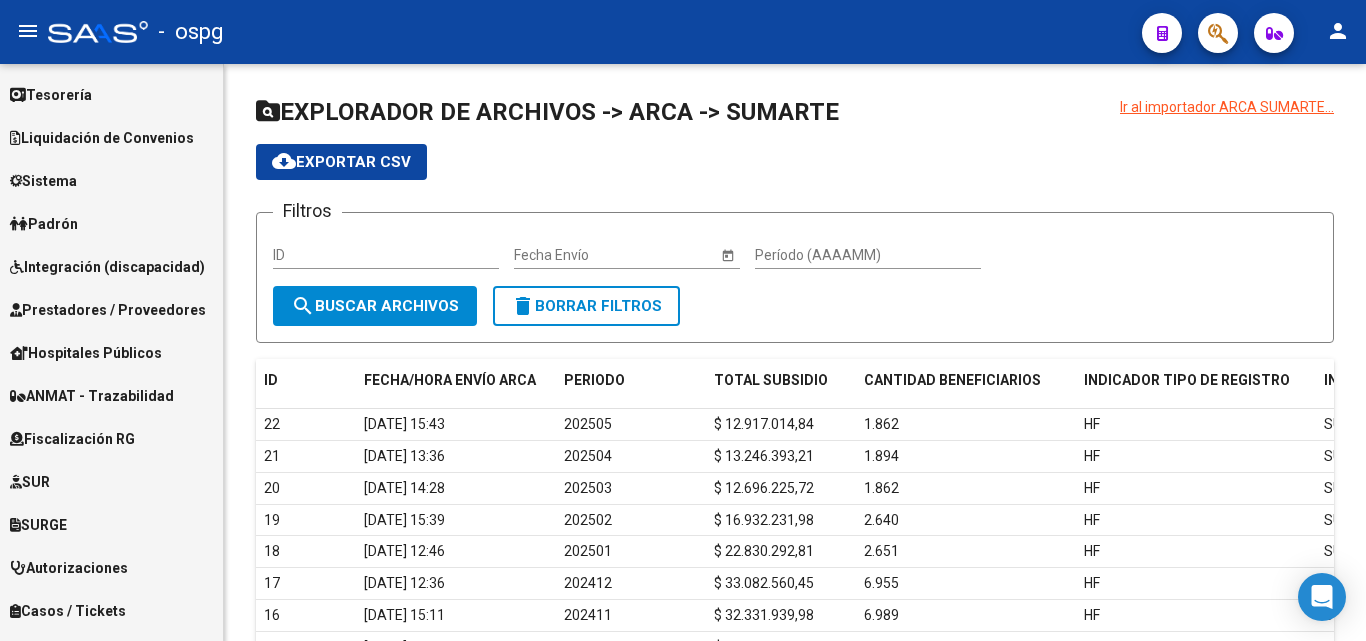 scroll, scrollTop: 0, scrollLeft: 0, axis: both 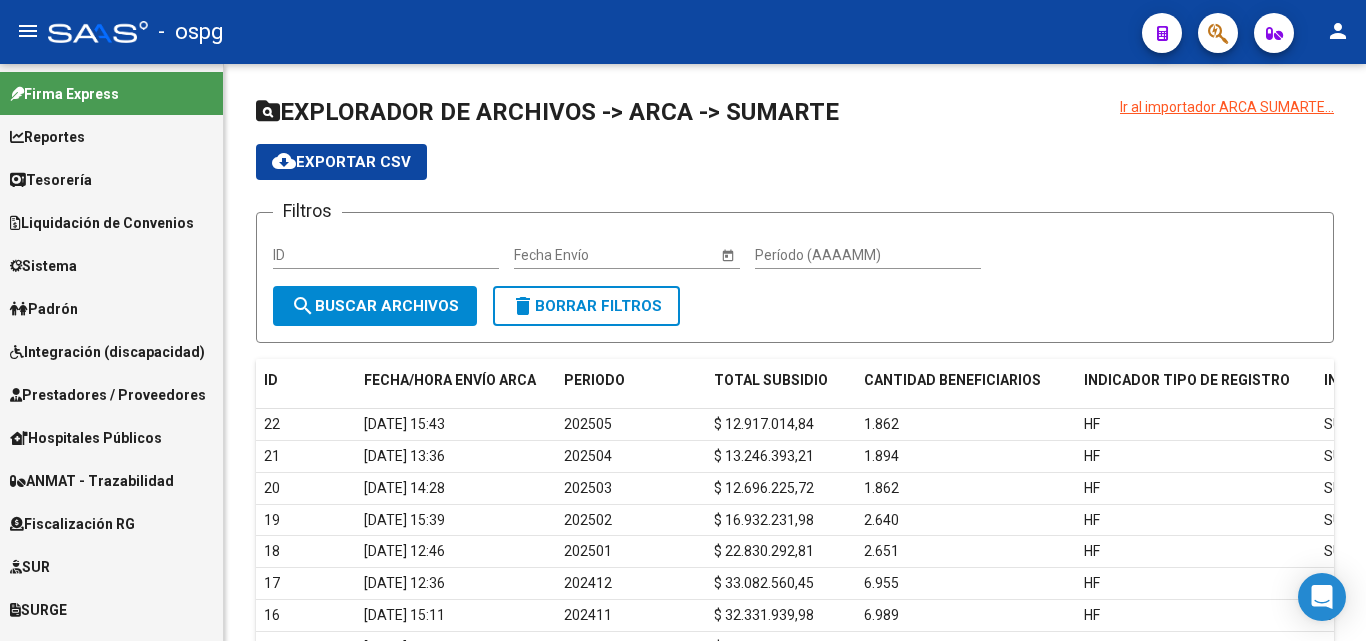 click on "Reportes" at bounding box center (111, 136) 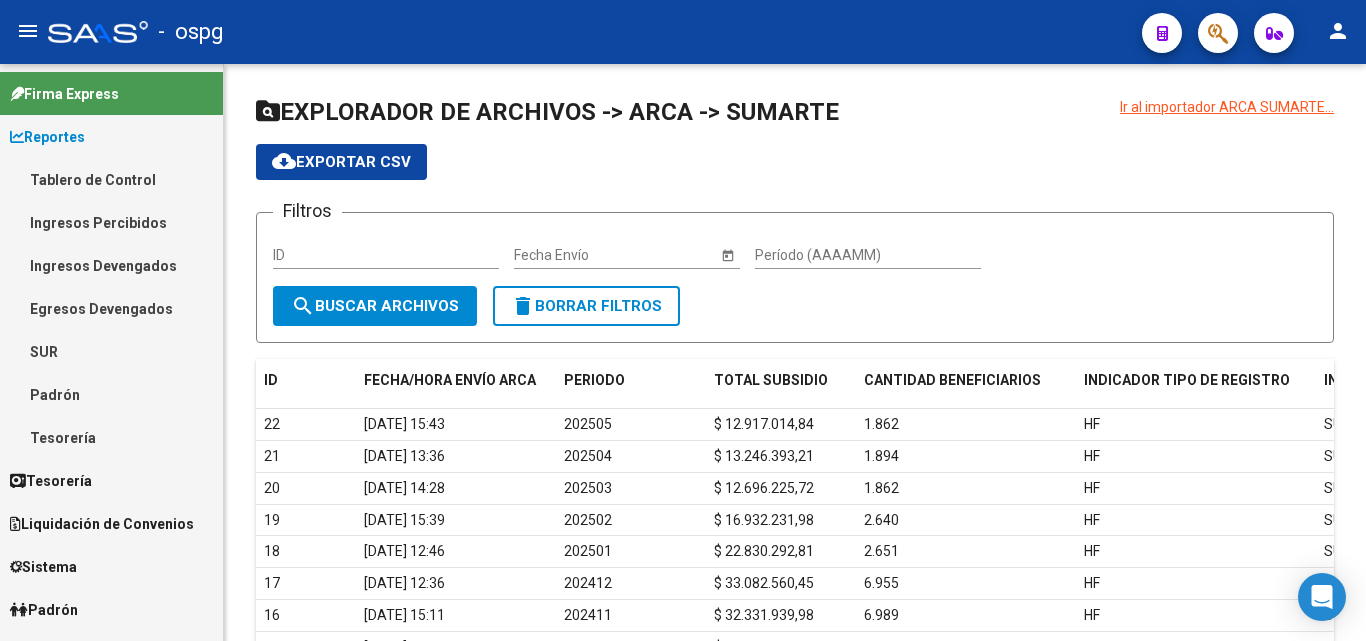 click on "Ingresos Percibidos" at bounding box center [111, 222] 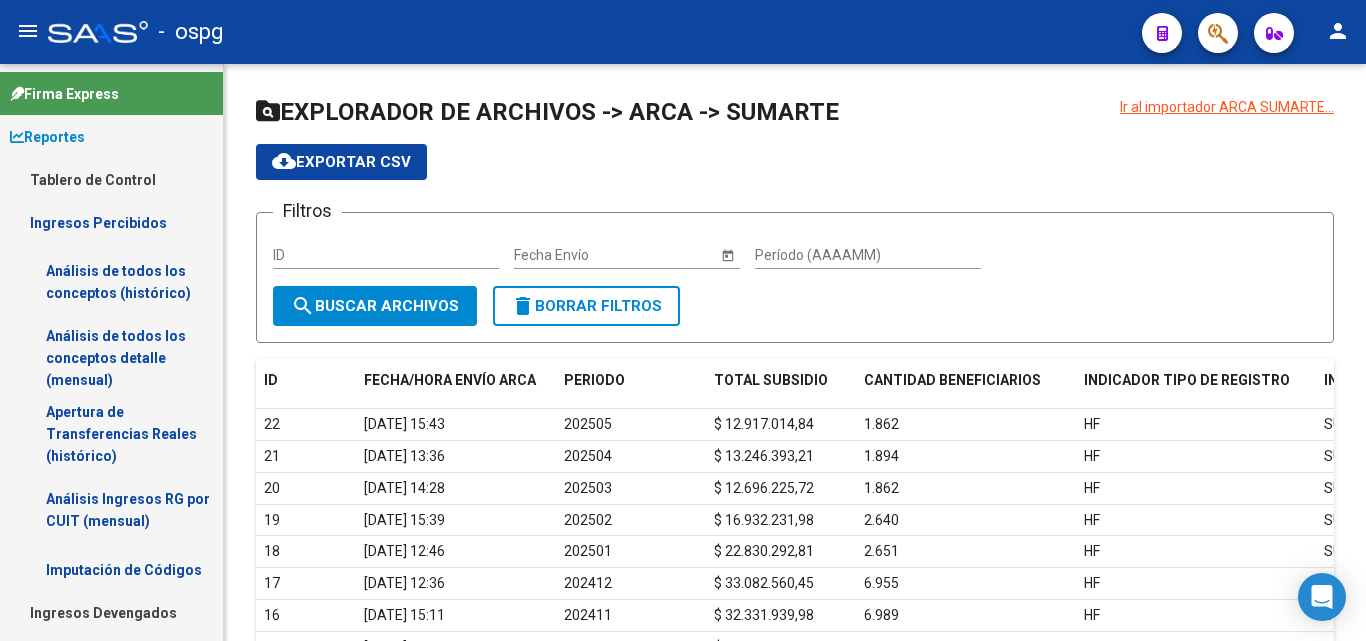 click on "Apertura de Transferencias Reales (histórico)" at bounding box center [111, 434] 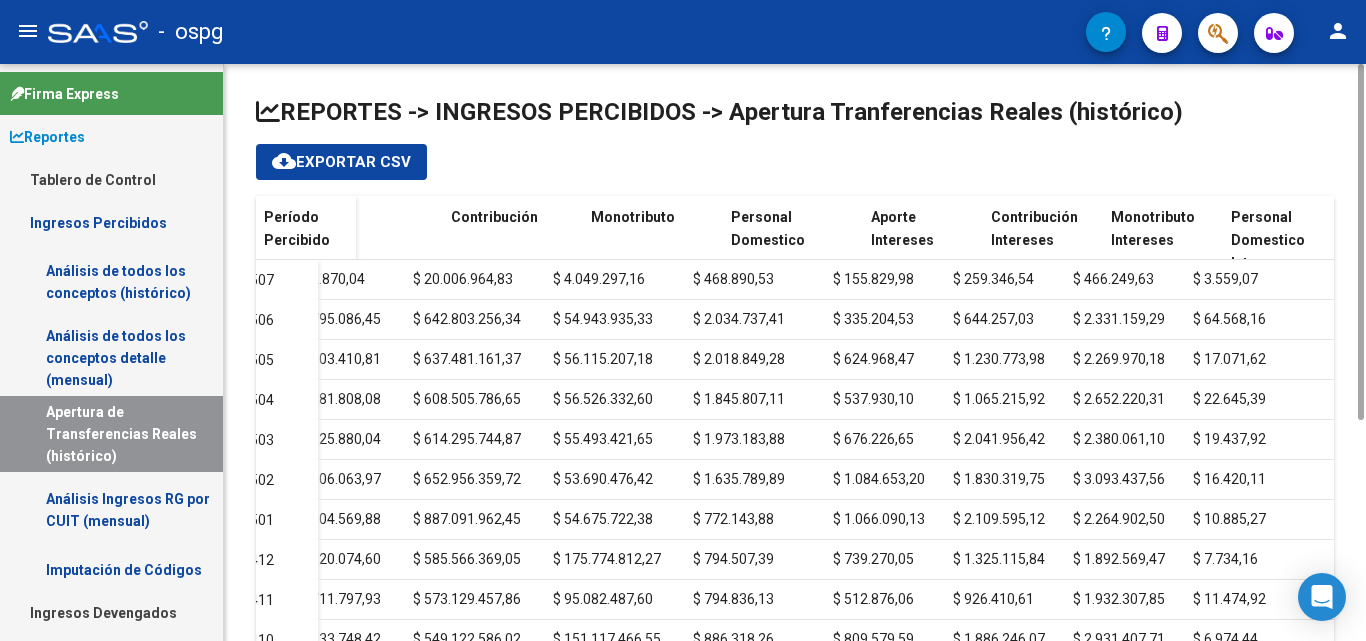 scroll, scrollTop: 0, scrollLeft: 866, axis: horizontal 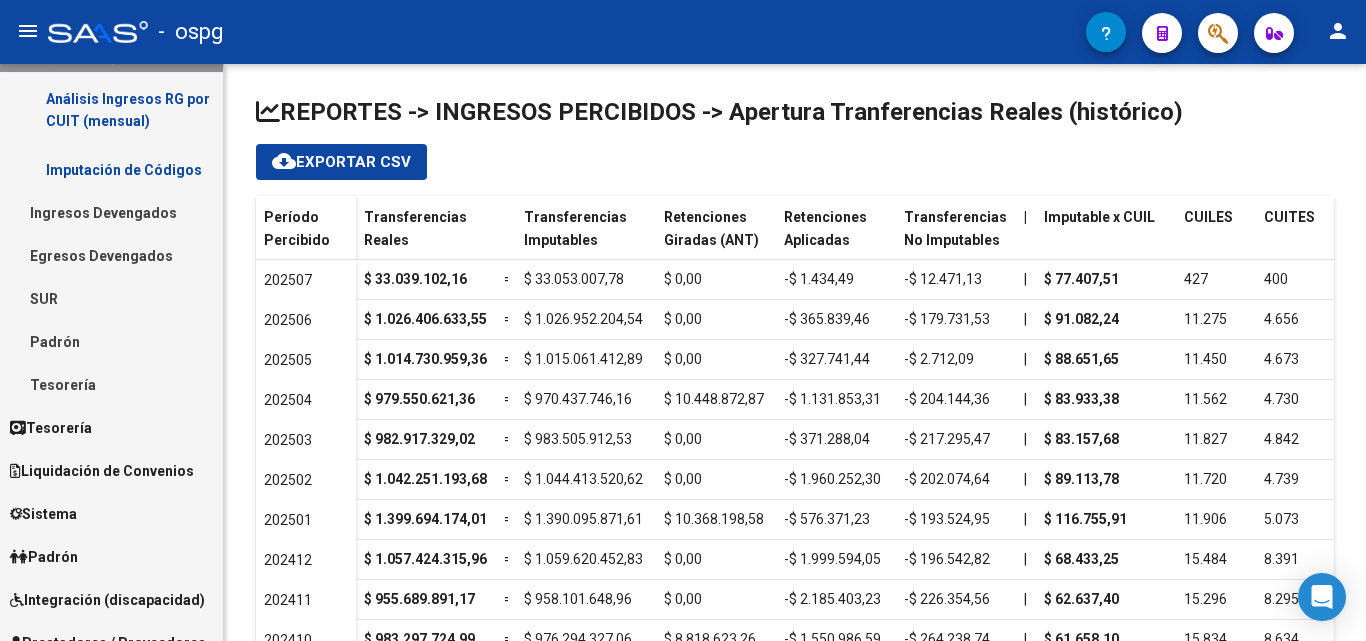 click on "Liquidación de Convenios" at bounding box center (102, 471) 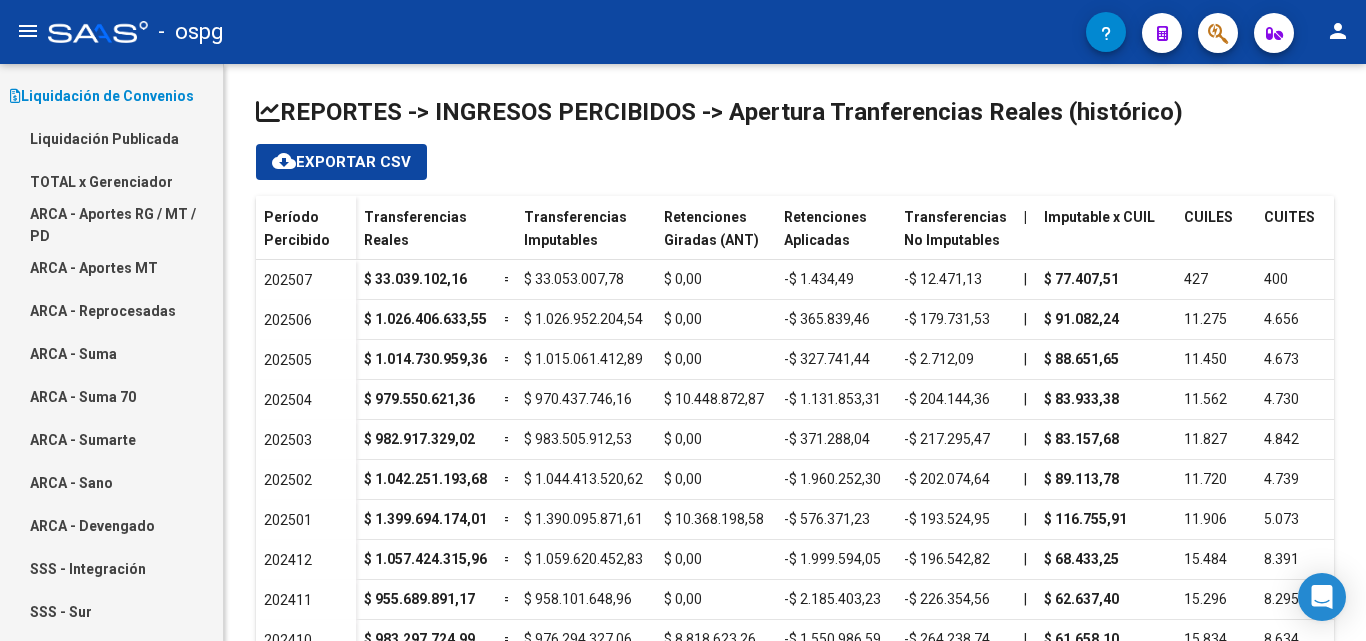 scroll, scrollTop: 100, scrollLeft: 0, axis: vertical 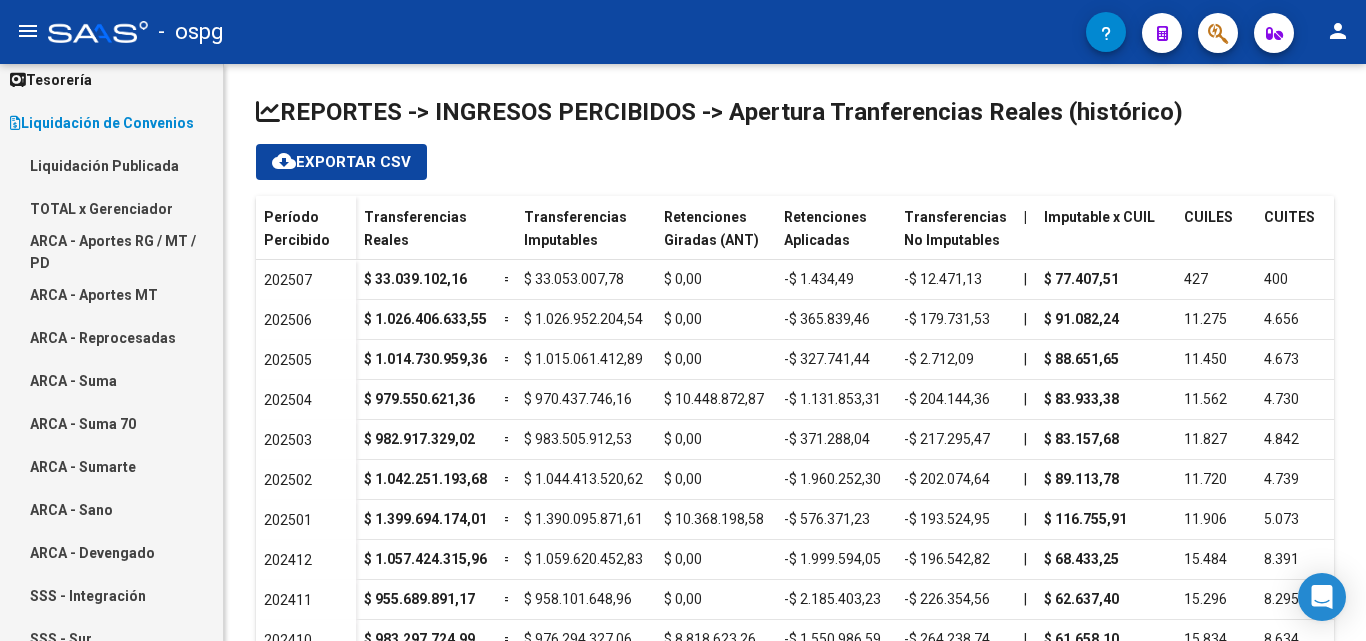 click on "TOTAL x Gerenciador" at bounding box center (111, 208) 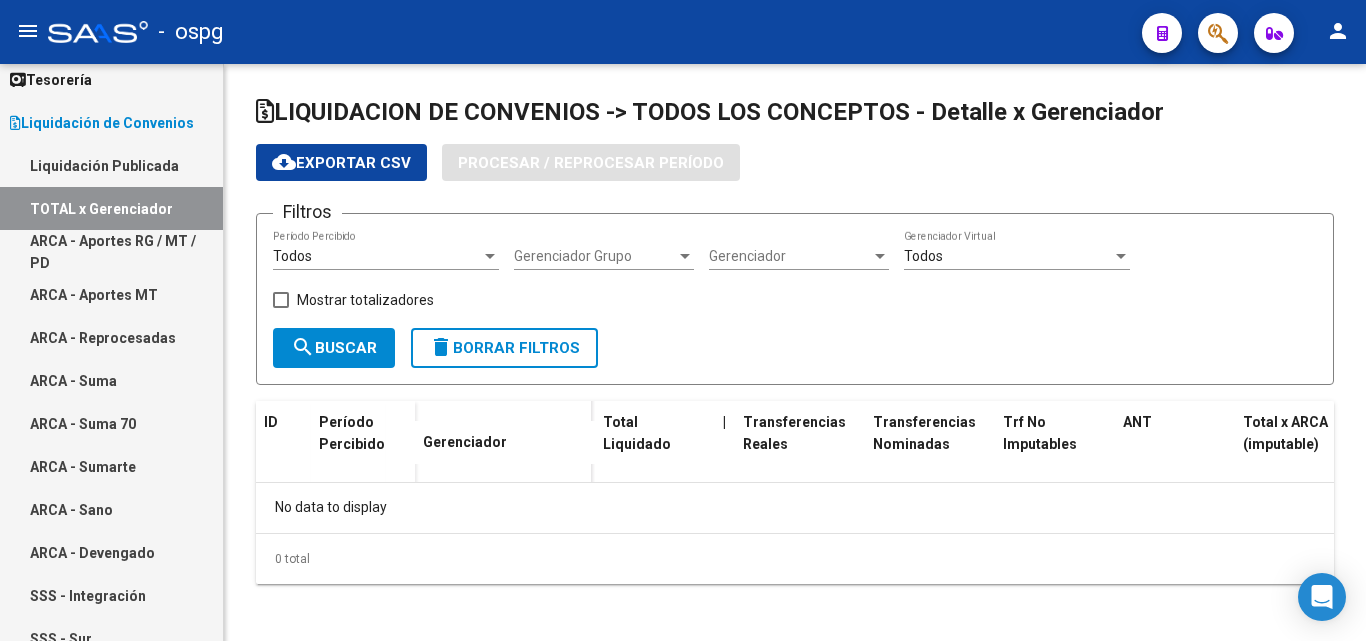 checkbox on "true" 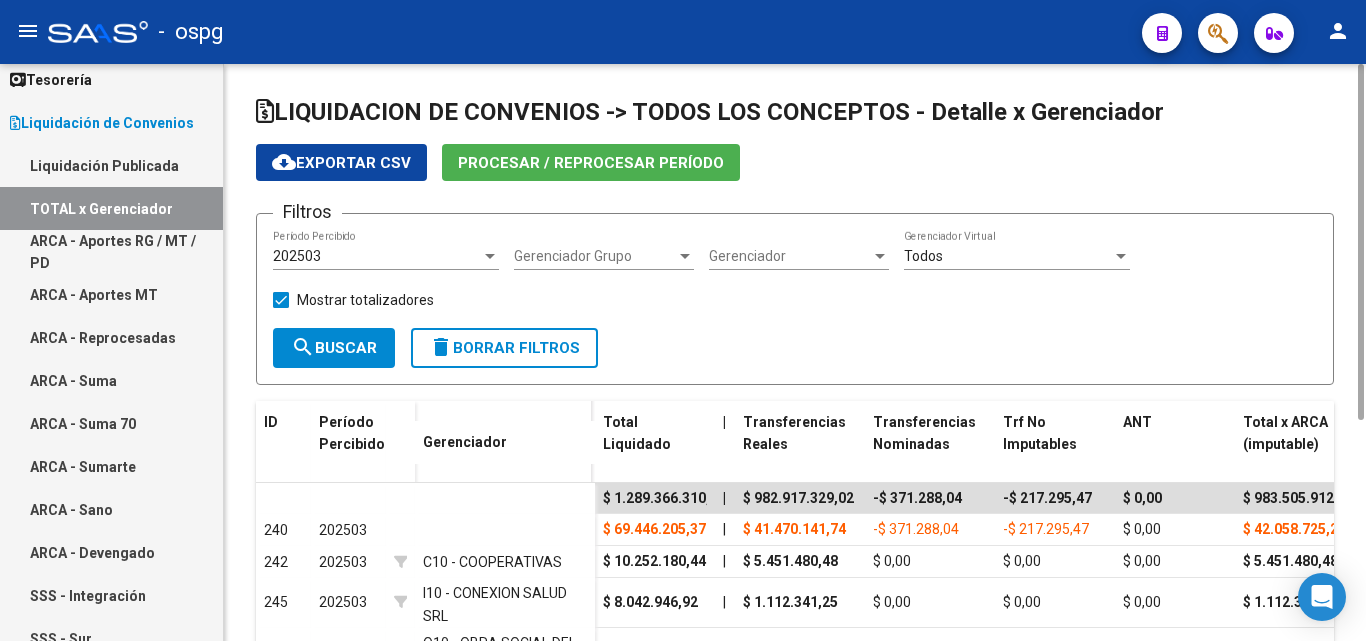 click on "202503" at bounding box center (377, 256) 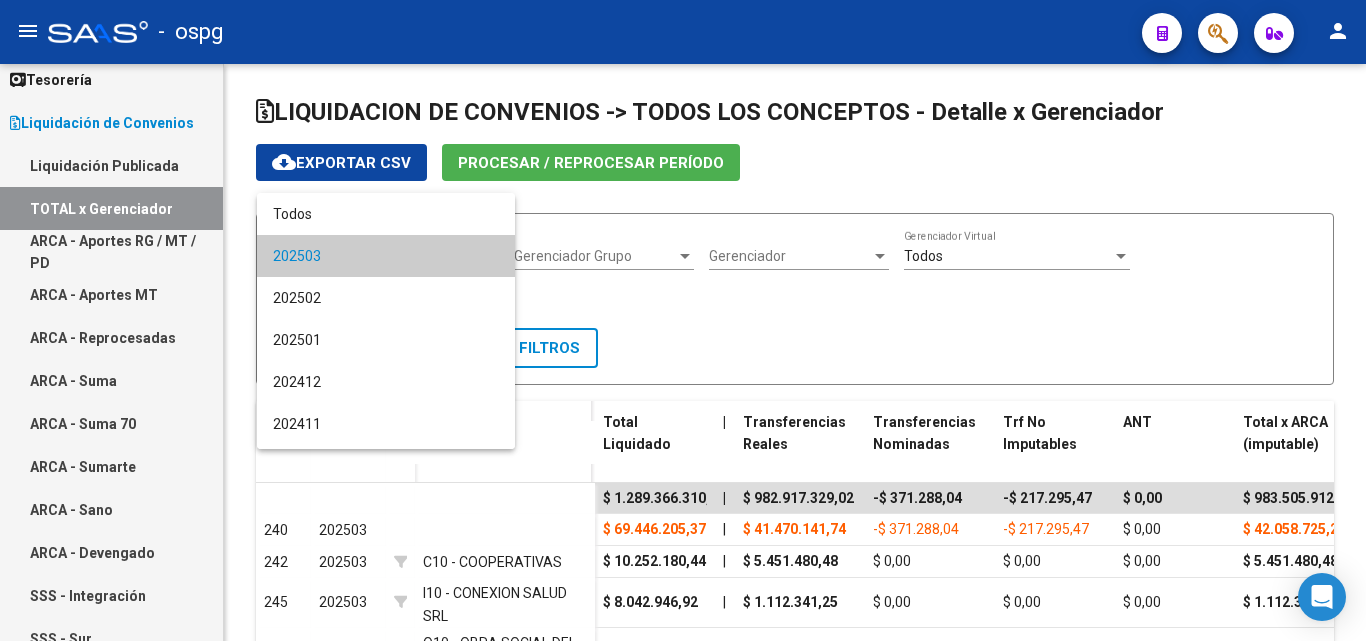 click at bounding box center (683, 320) 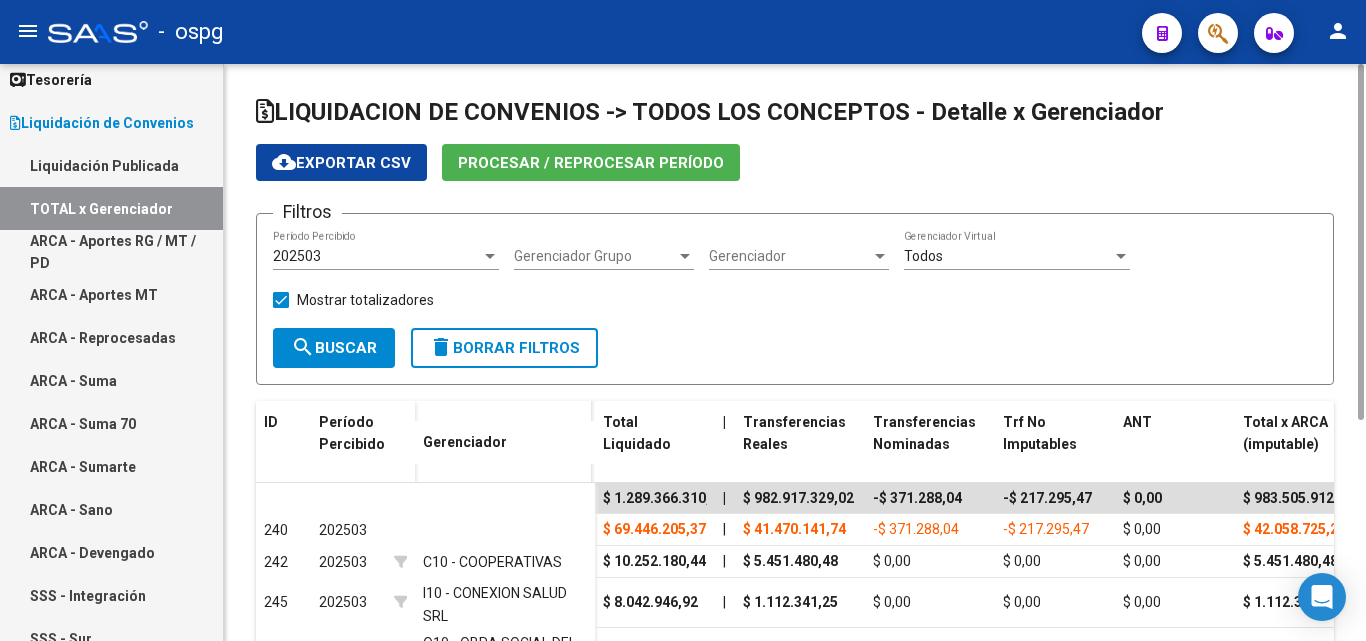 click on "Procesar / Reprocesar período" 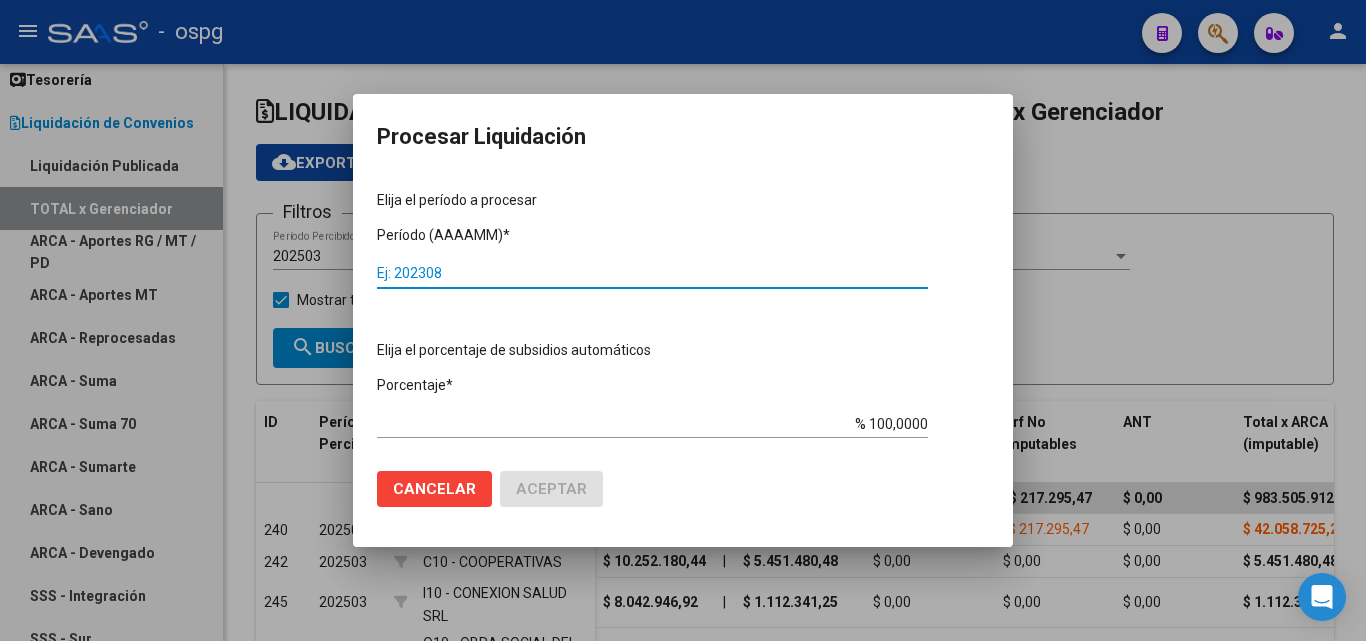 drag, startPoint x: 449, startPoint y: 269, endPoint x: 76, endPoint y: 220, distance: 376.20474 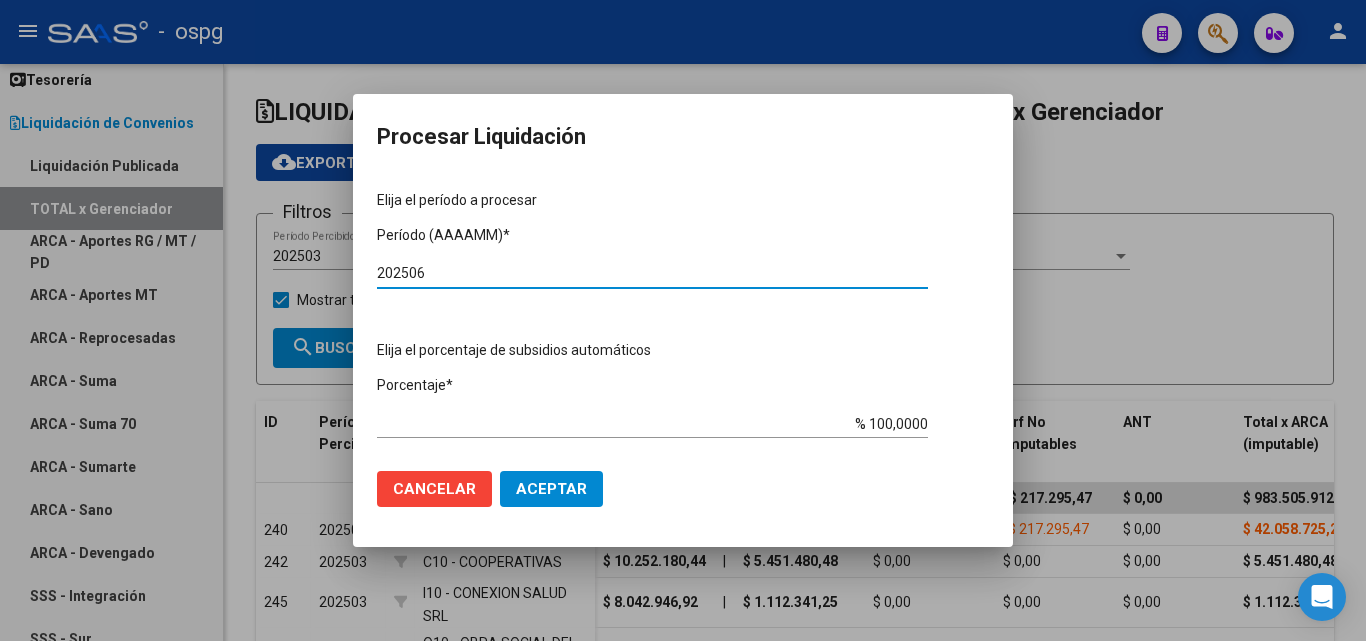 type on "202506" 